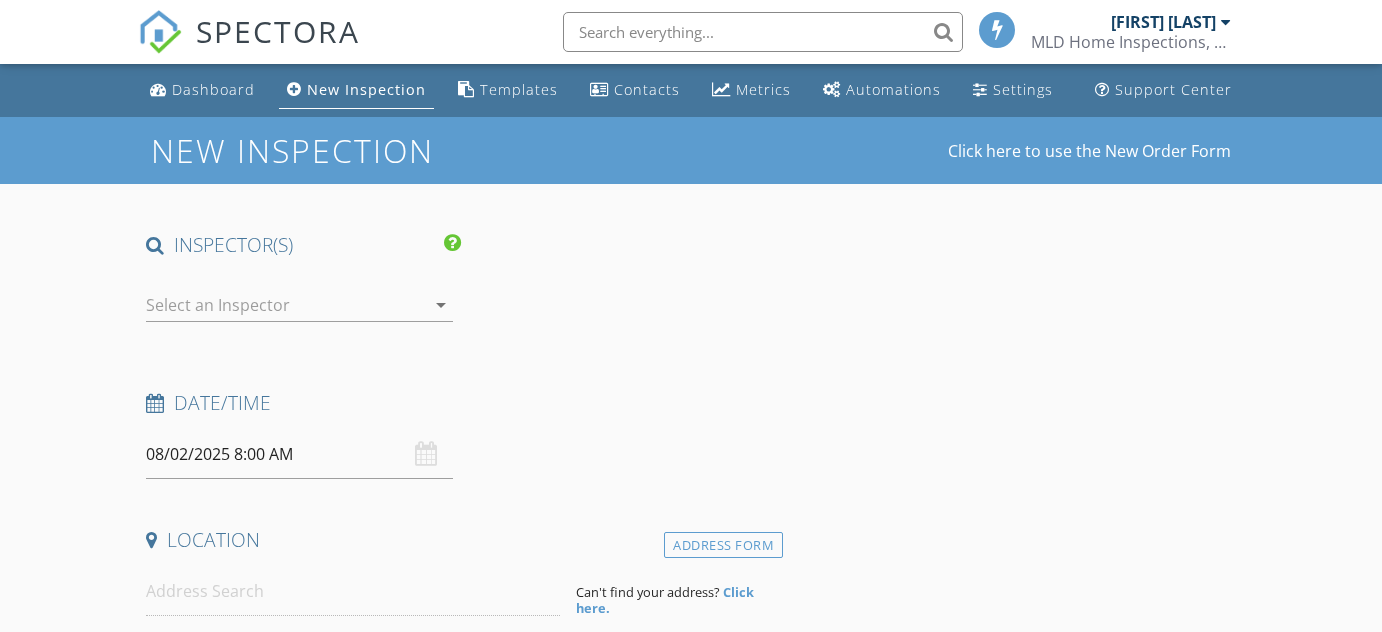 scroll, scrollTop: 0, scrollLeft: 0, axis: both 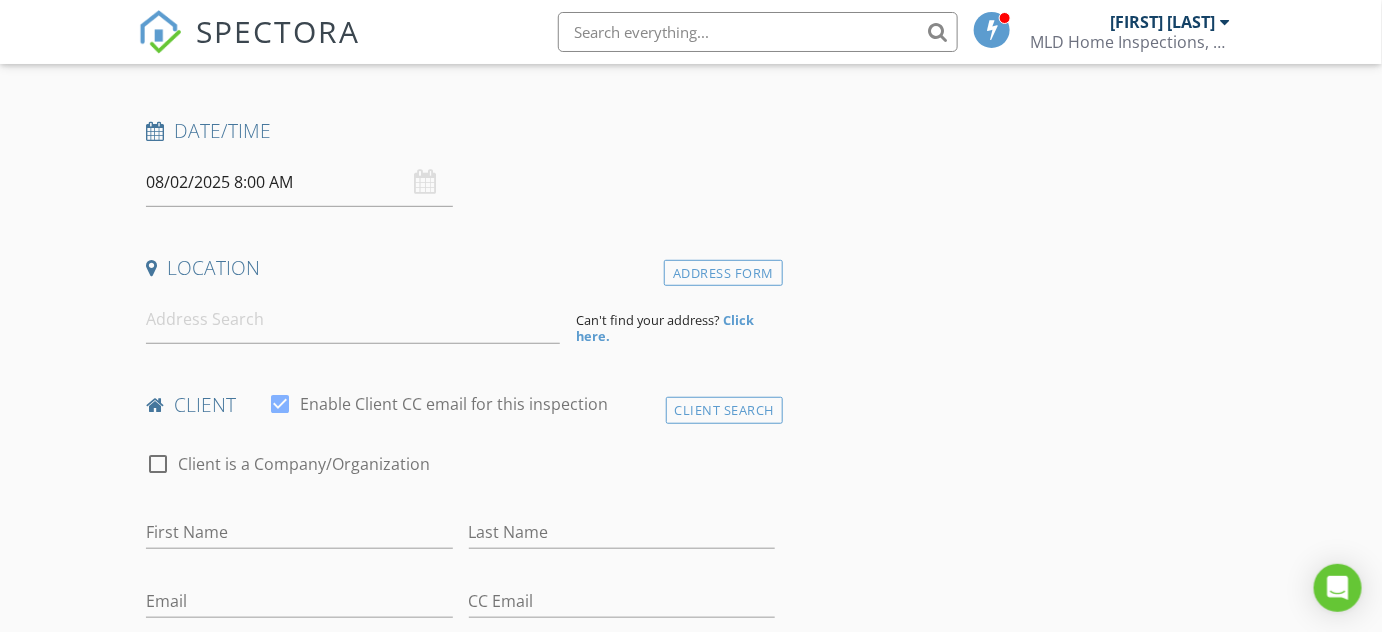 click on "08/02/2025 8:00 AM" at bounding box center (299, 182) 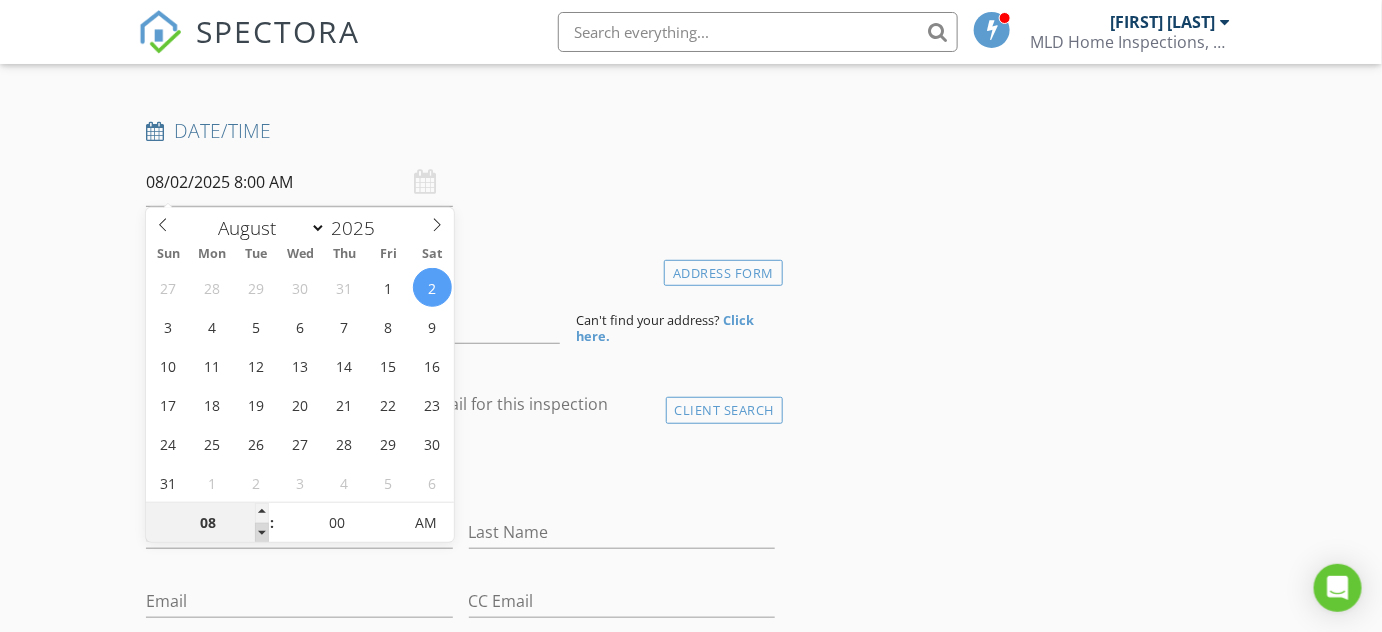 type on "08/02/2025 7:00 AM" 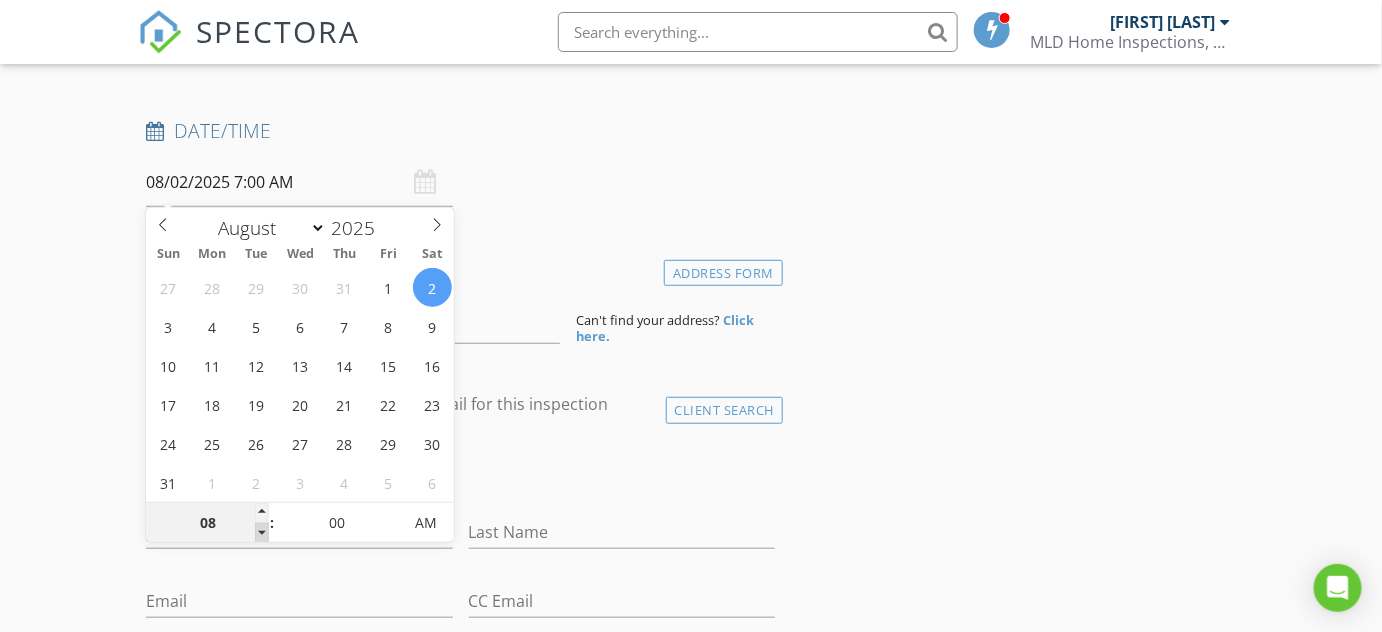 type on "07" 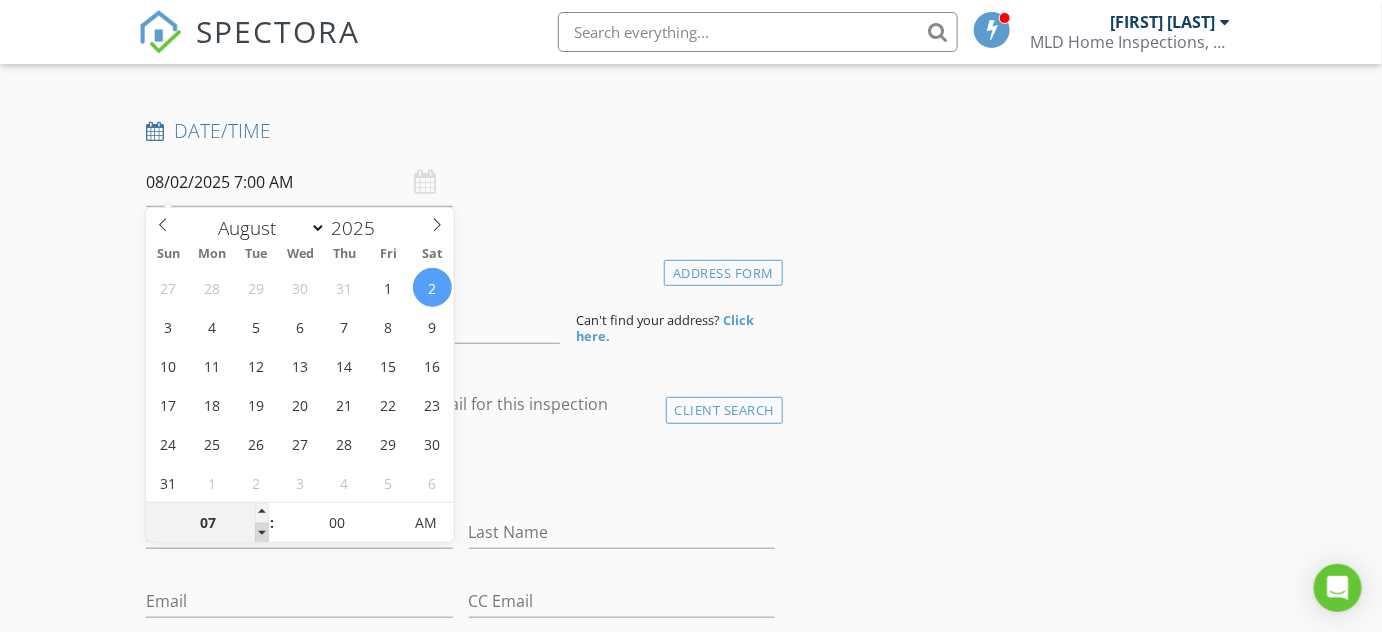 click at bounding box center [262, 533] 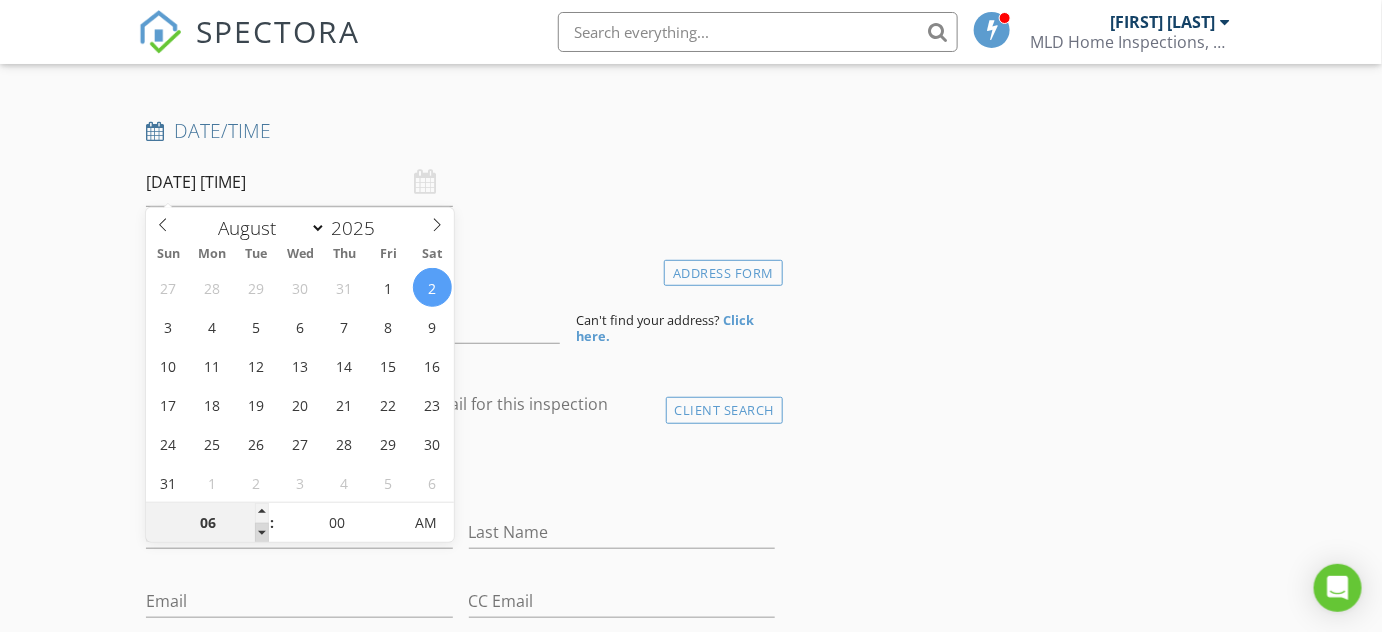 click at bounding box center [262, 533] 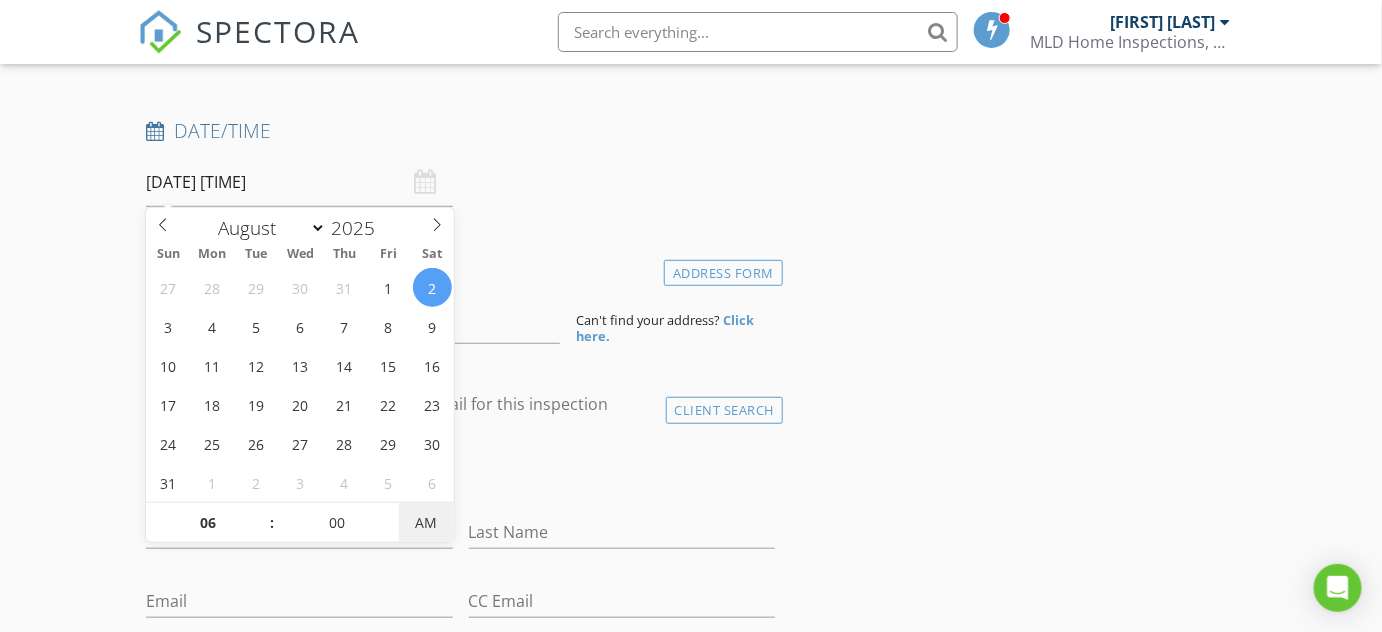 type on "08/02/2025 6:00 PM" 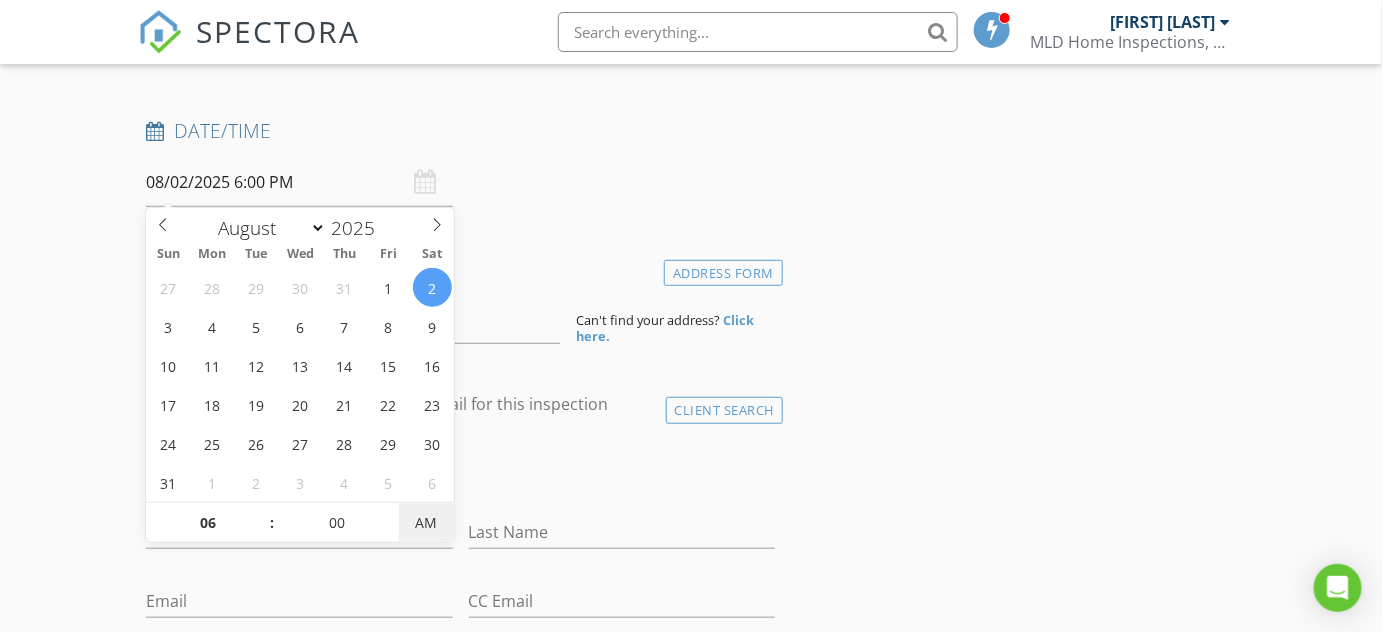 click on "AM" at bounding box center (426, 523) 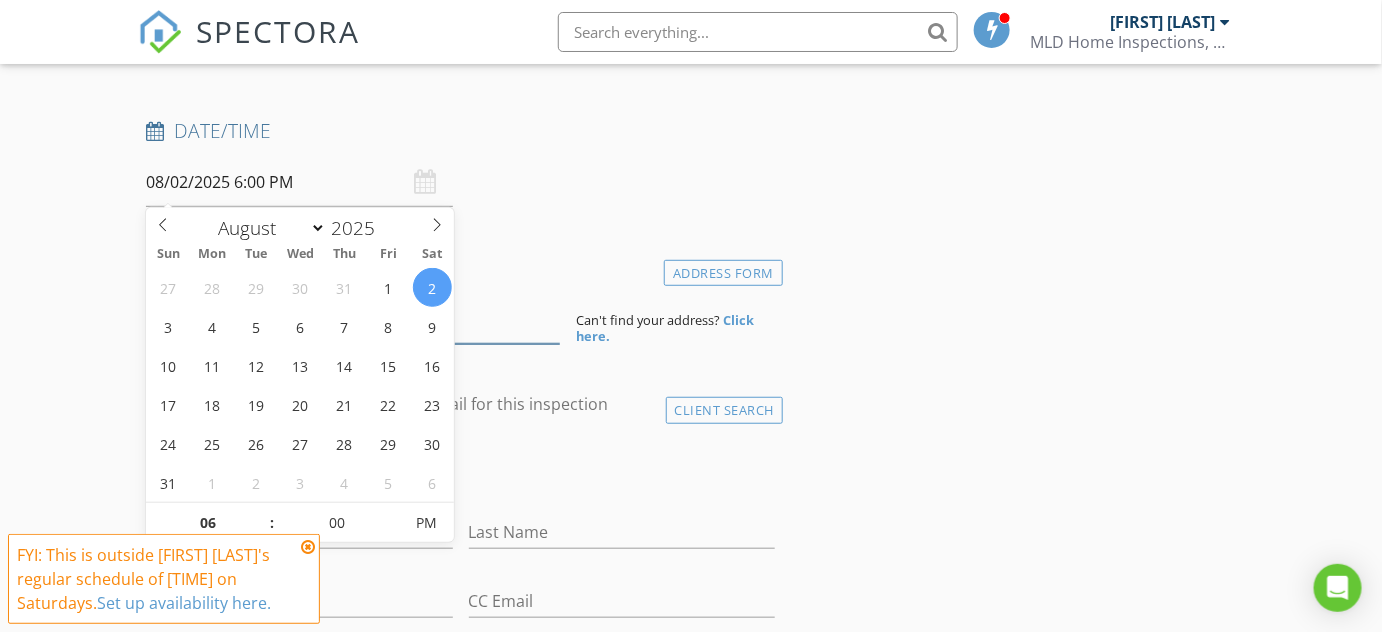 click at bounding box center [353, 319] 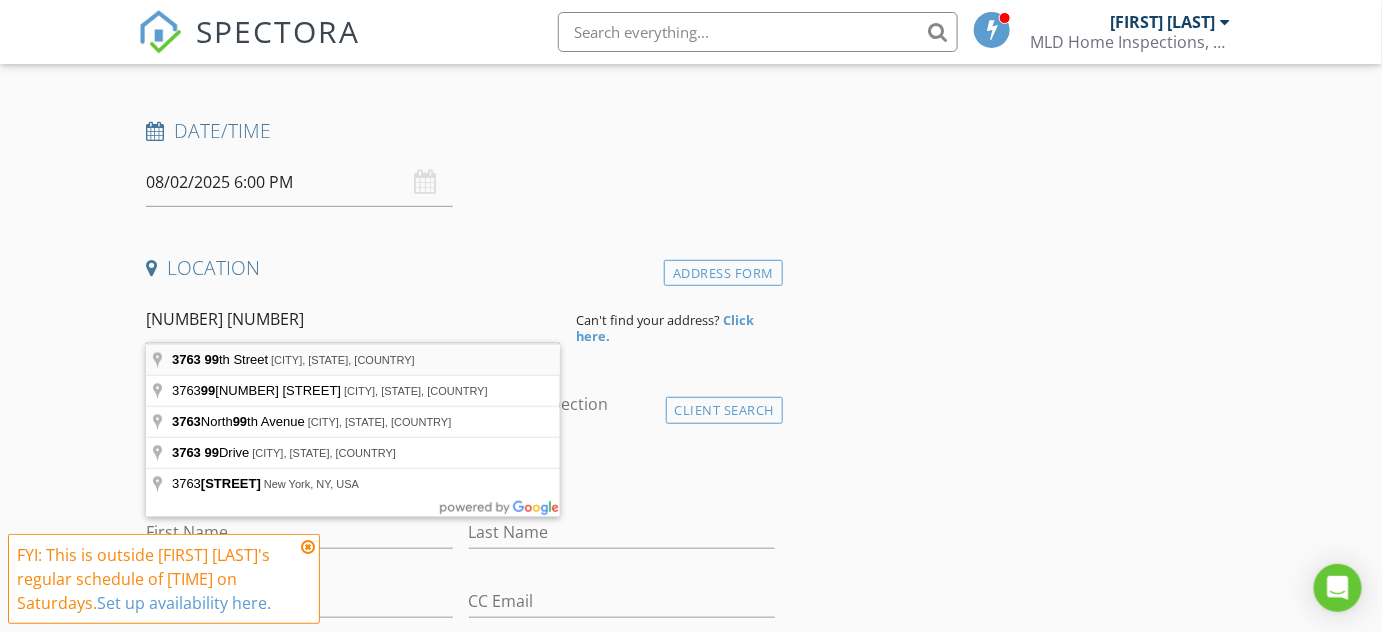 type on "3763 99th Street, Flushing, NY, USA" 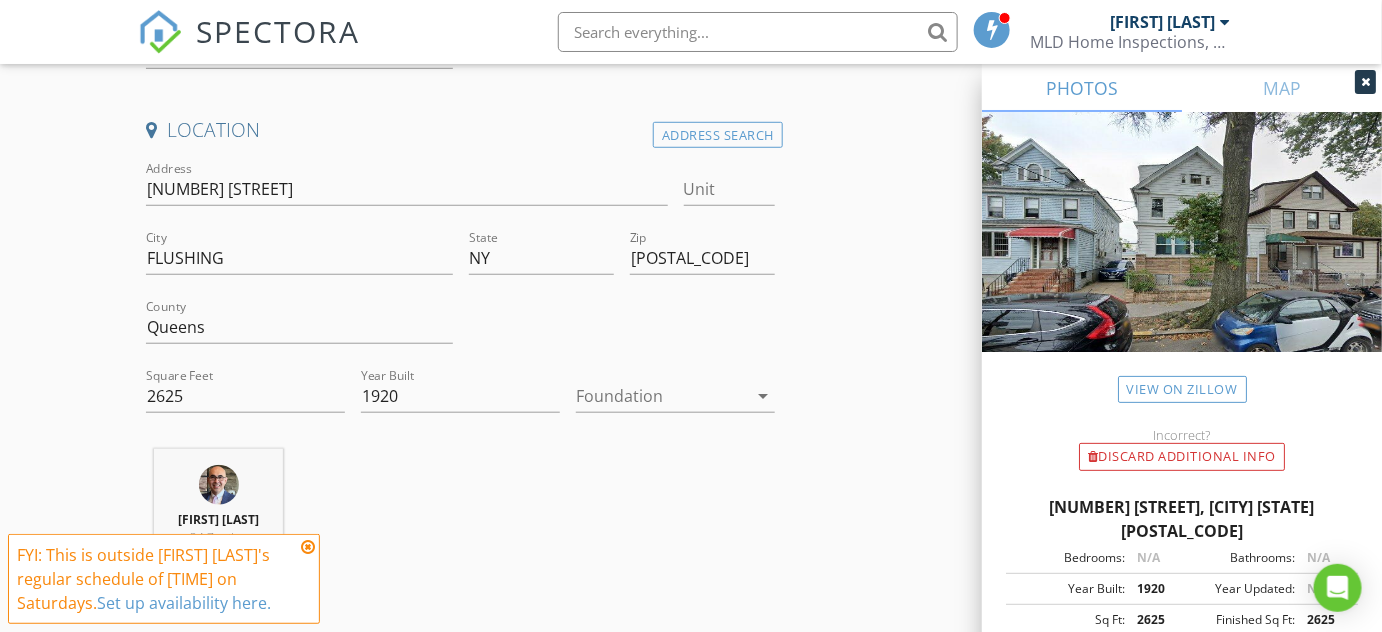 scroll, scrollTop: 454, scrollLeft: 0, axis: vertical 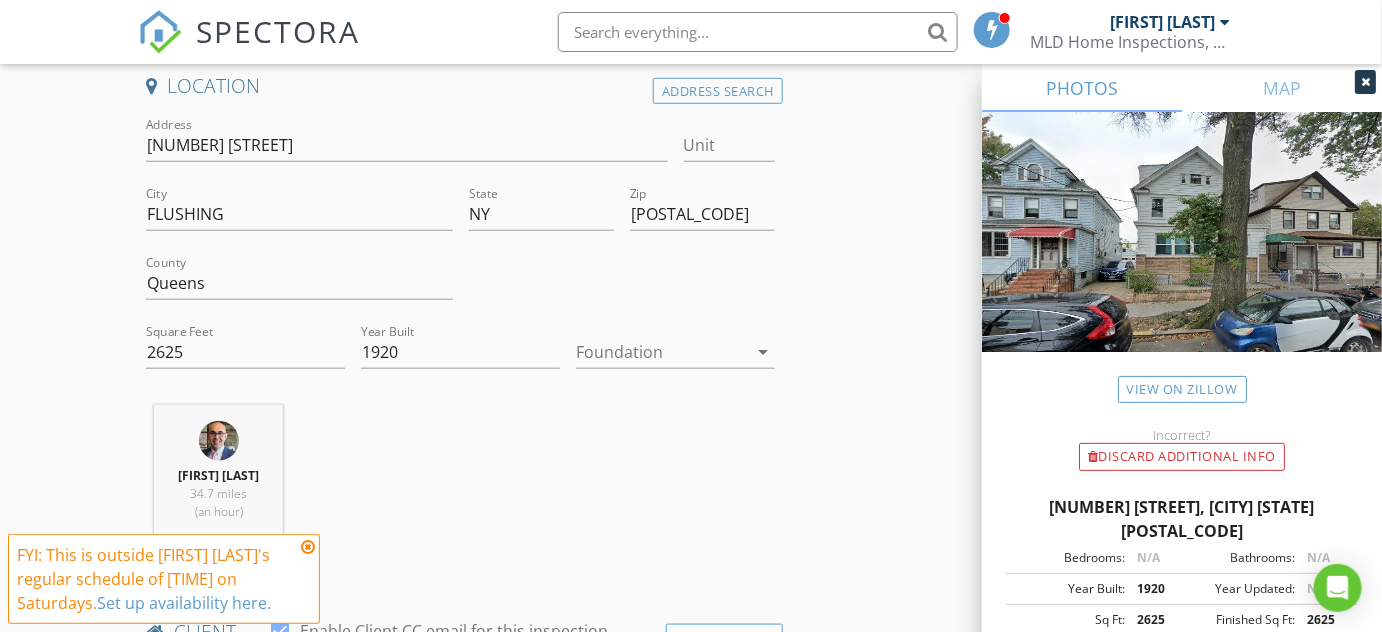 click on "arrow_drop_down" at bounding box center [763, 352] 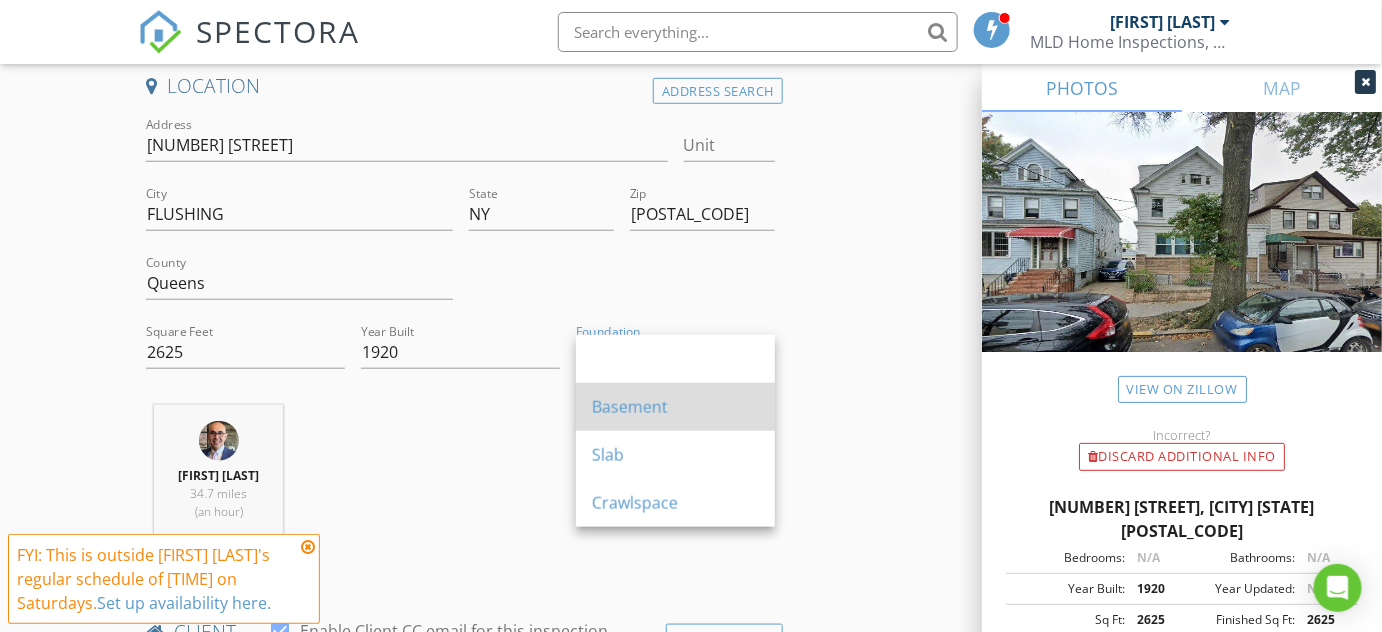 click on "Basement" at bounding box center (675, 407) 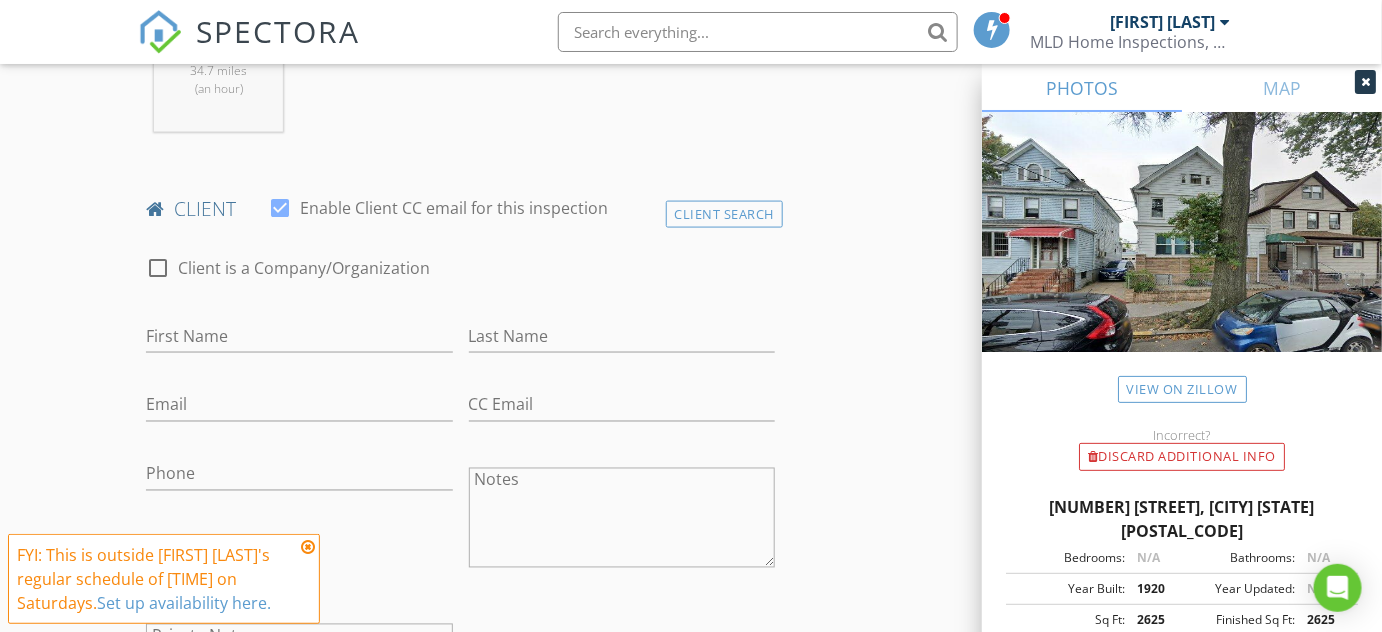 scroll, scrollTop: 909, scrollLeft: 0, axis: vertical 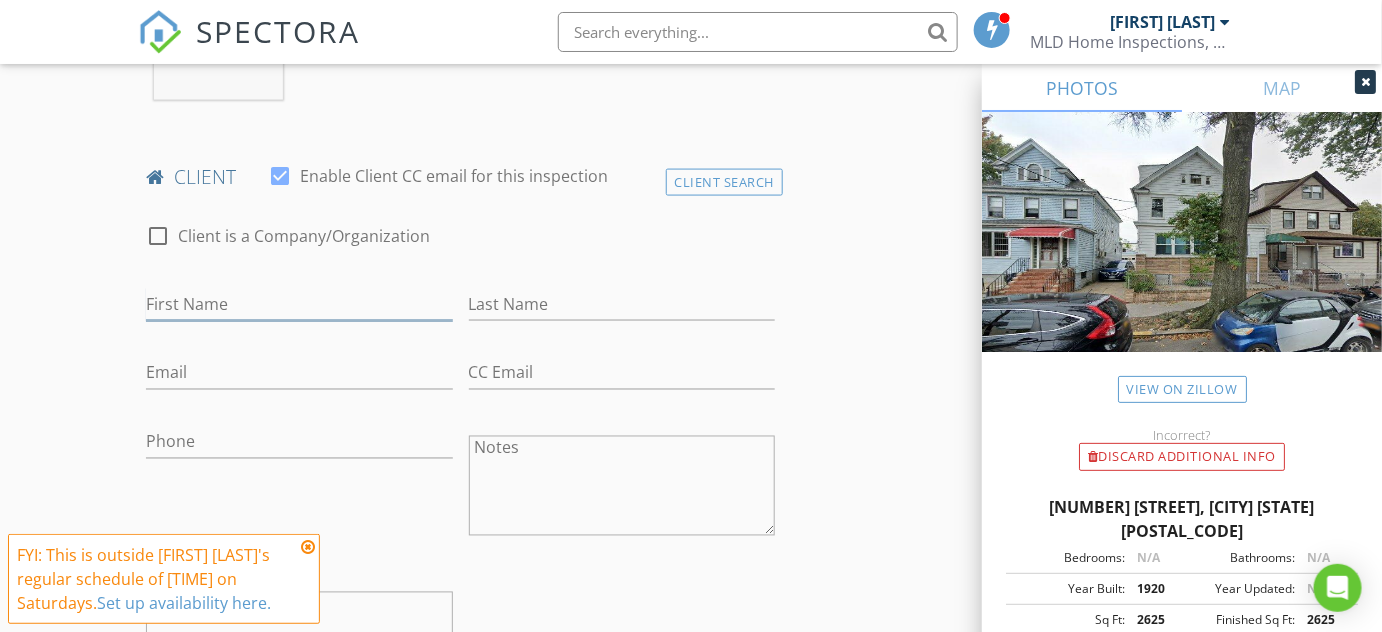 click on "First Name" at bounding box center [299, 304] 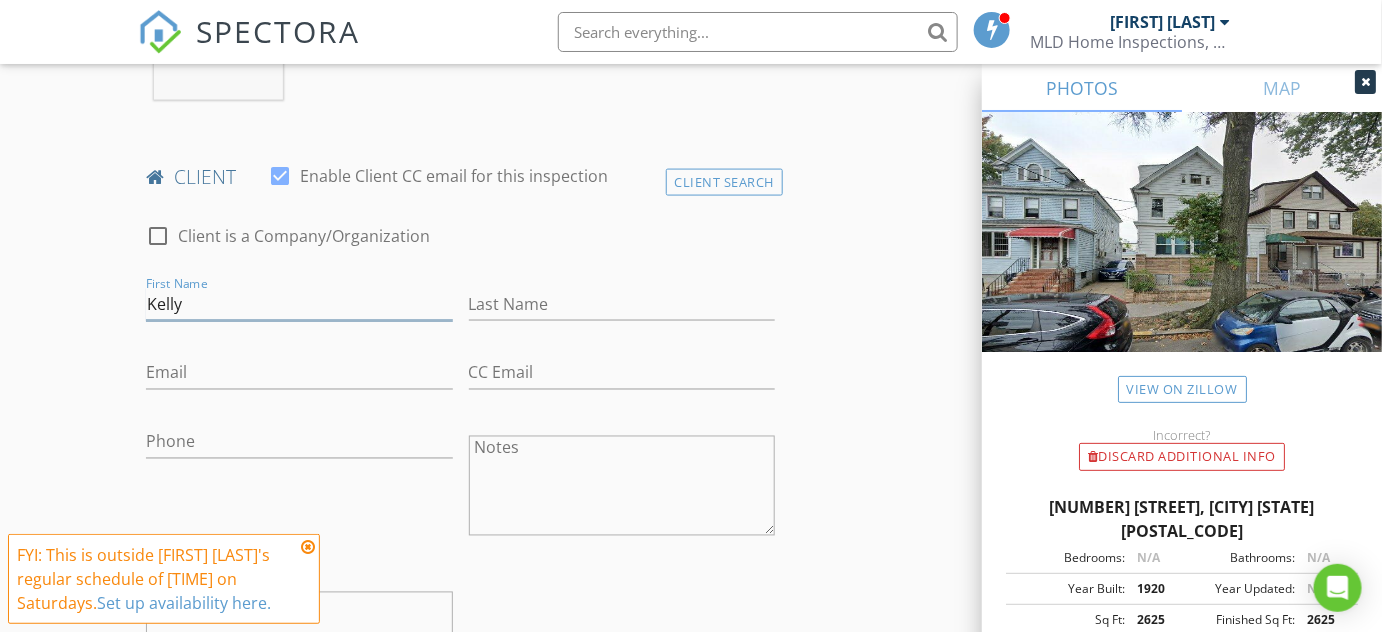 type on "Kelly" 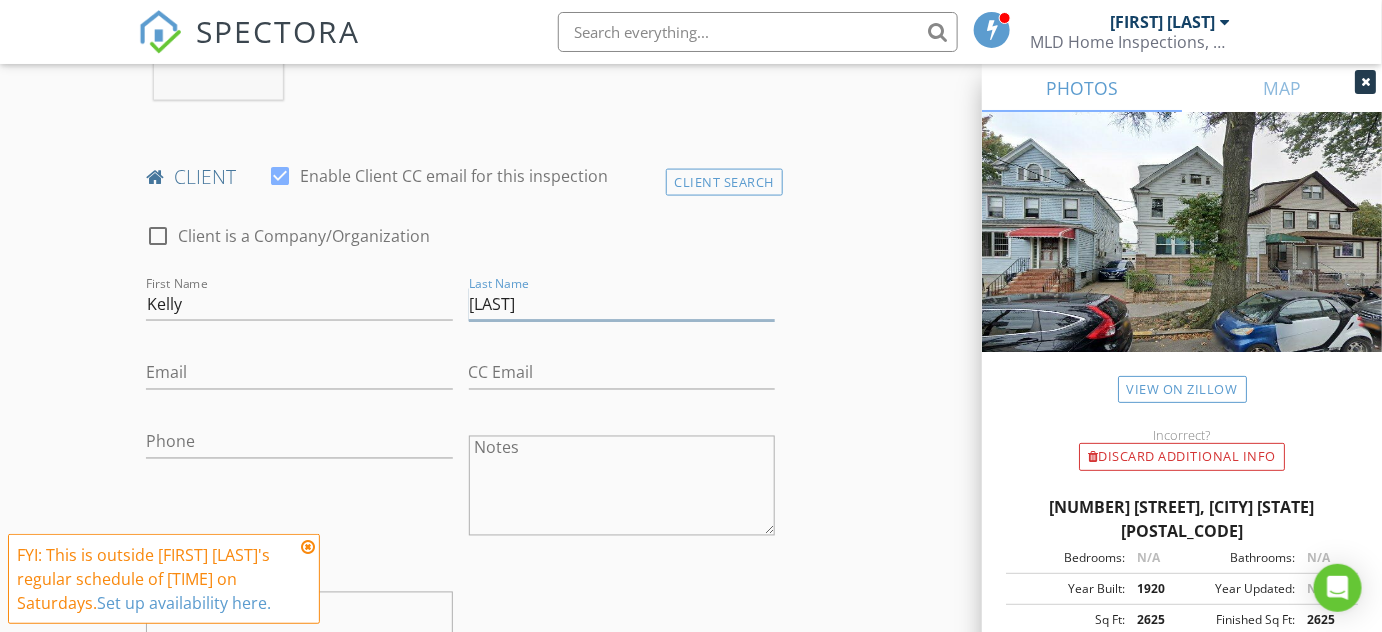 type on "[LAST]" 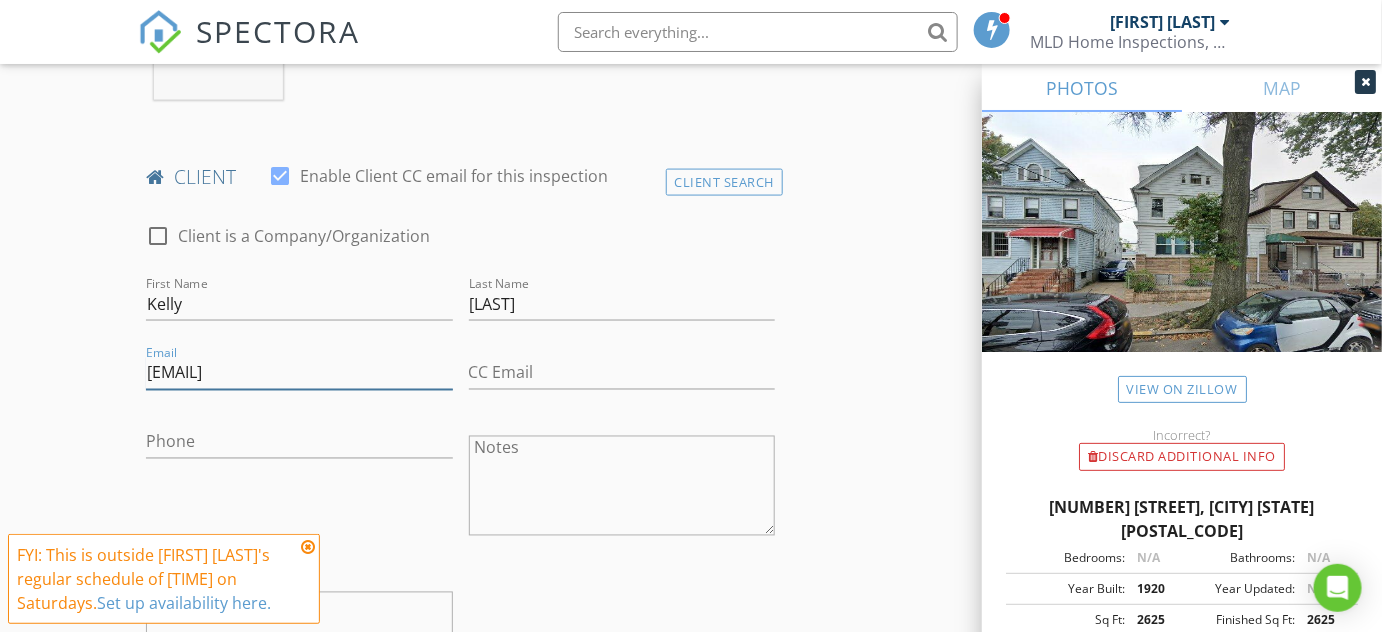 type on "[FIRST][LAST]@[DOMAIN]" 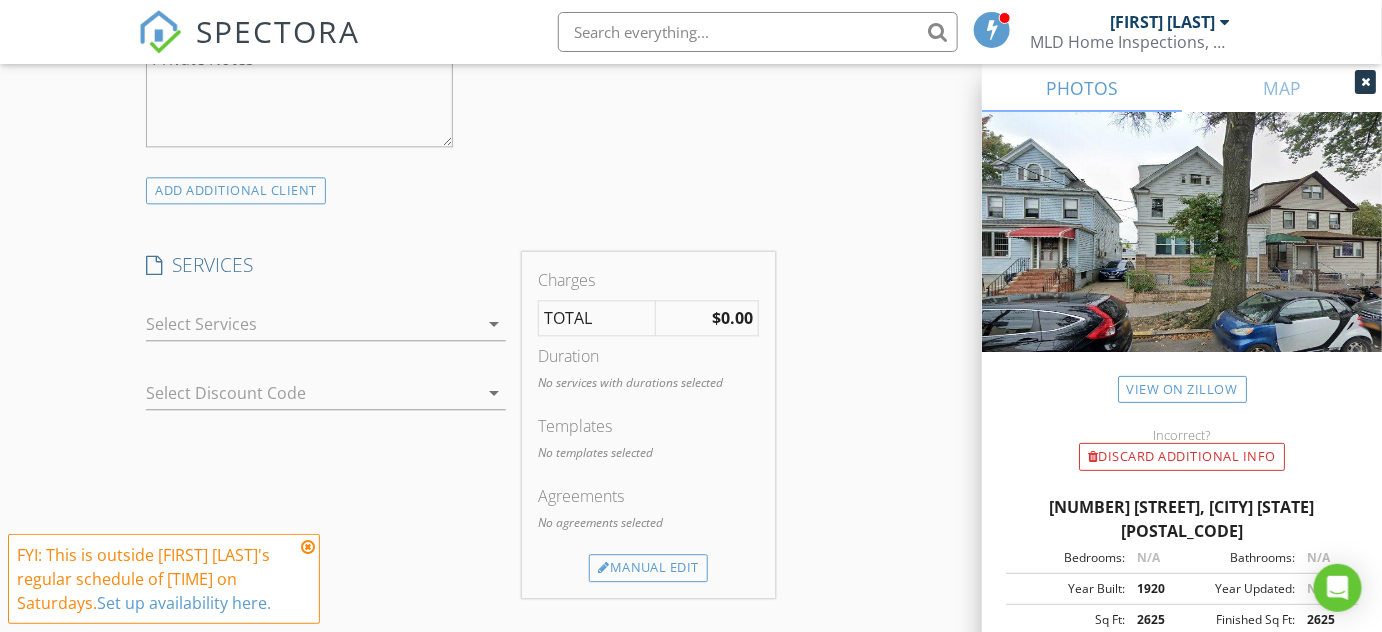 scroll, scrollTop: 1545, scrollLeft: 0, axis: vertical 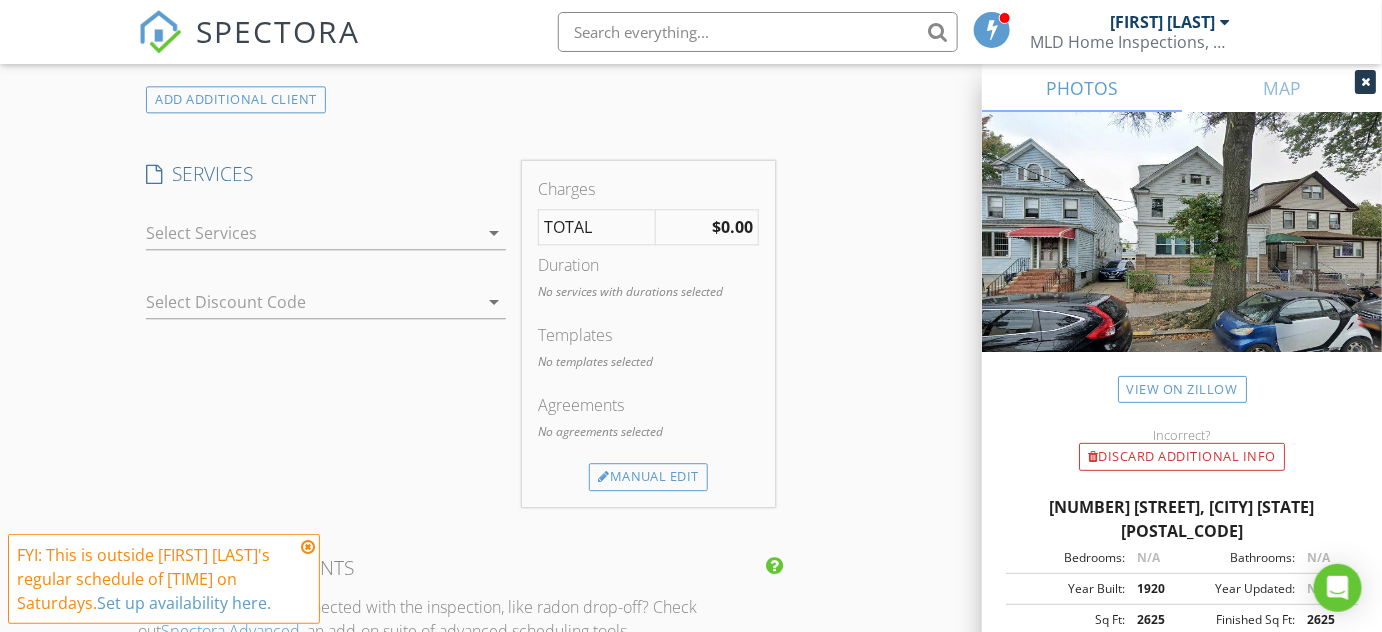 type on "[PHONE]" 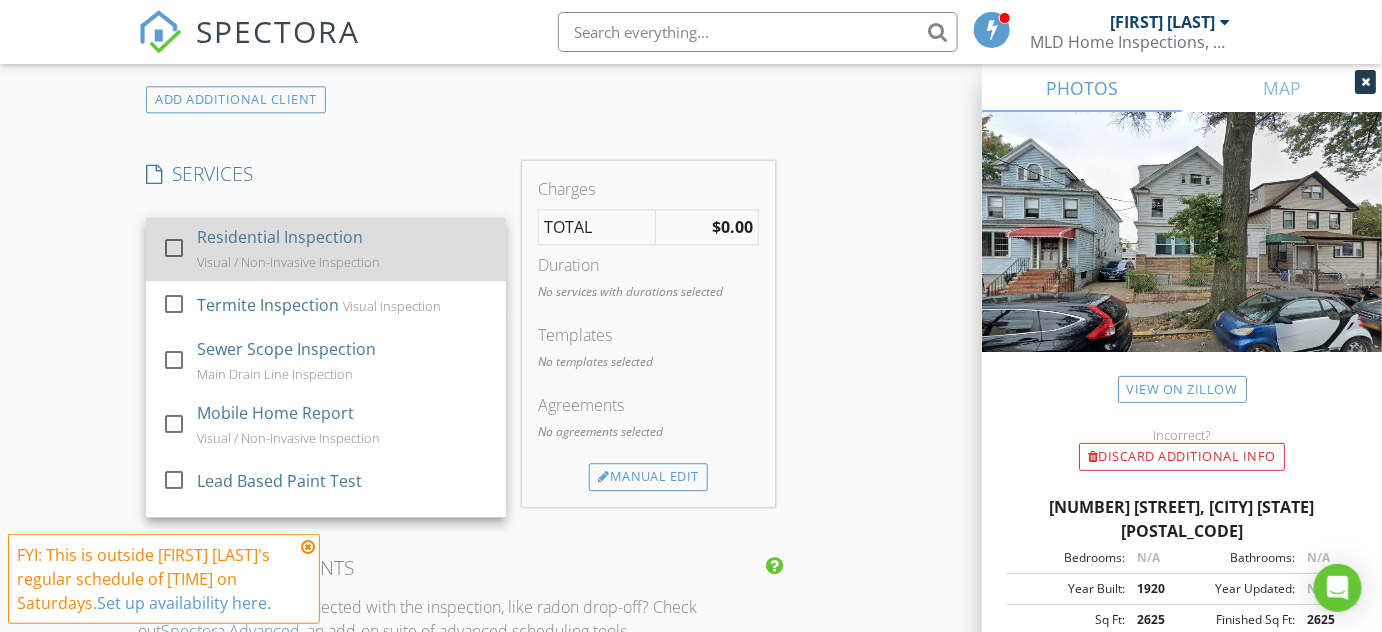 click at bounding box center [174, 248] 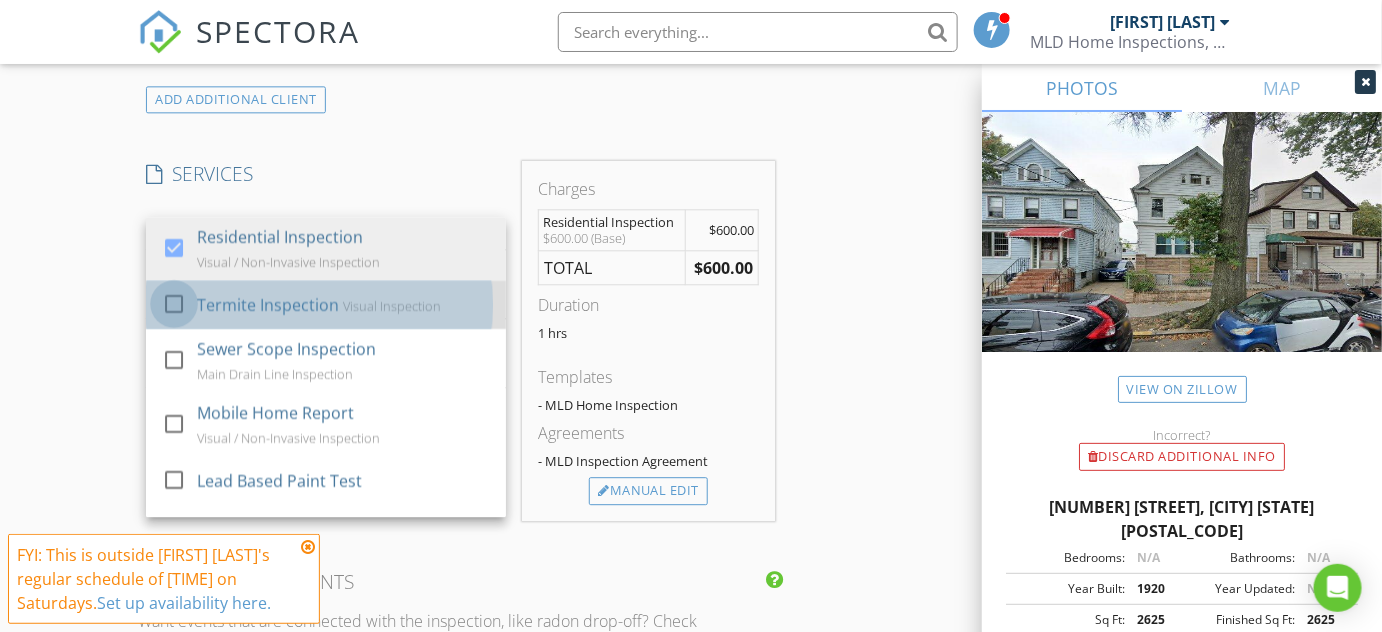 click at bounding box center (174, 304) 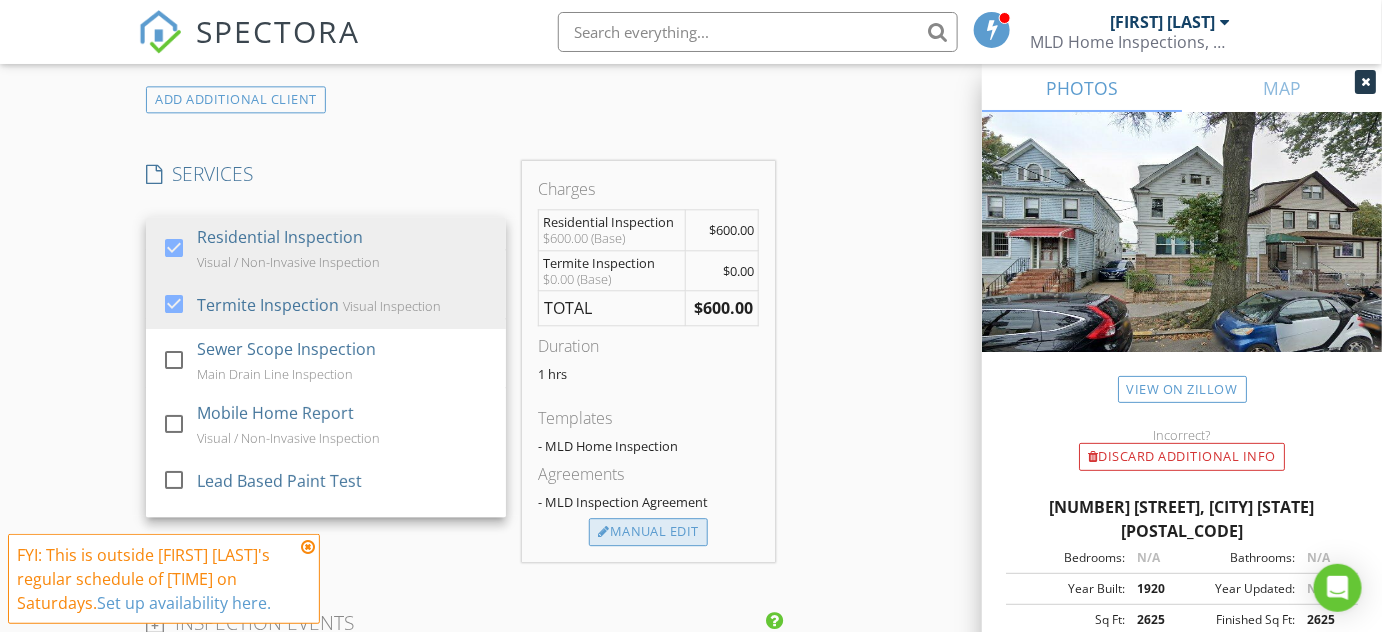 click on "Manual Edit" at bounding box center (648, 532) 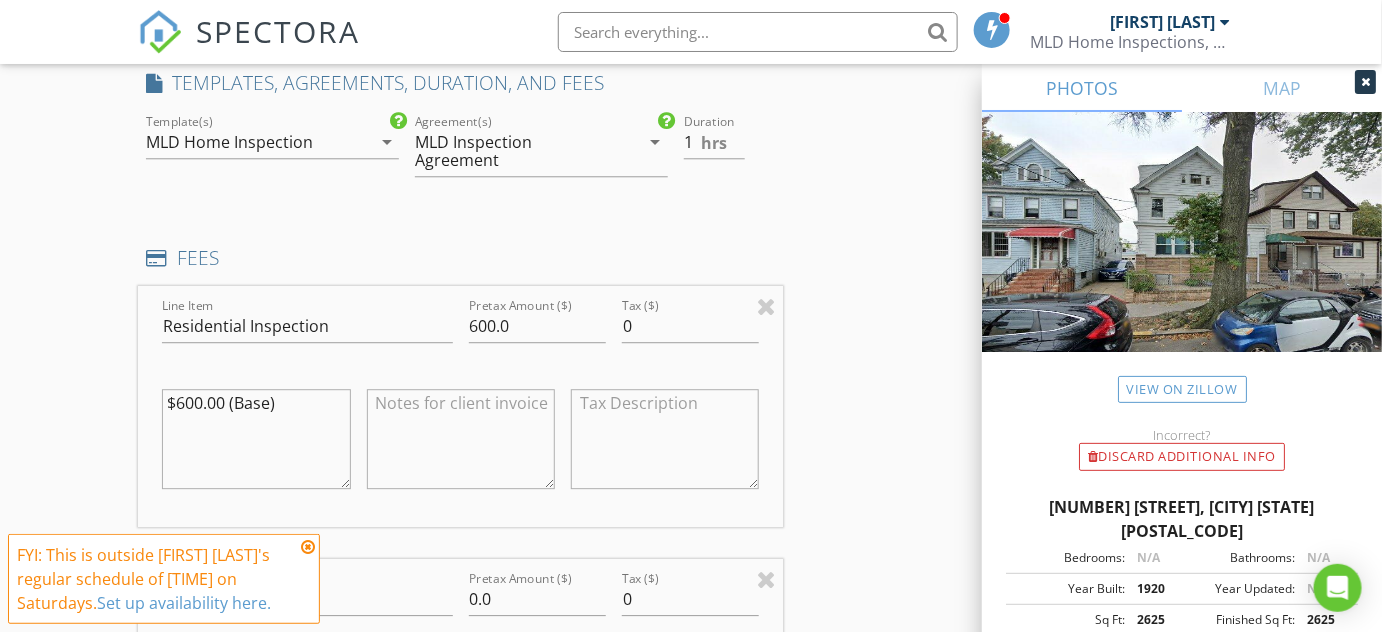 scroll, scrollTop: 1727, scrollLeft: 0, axis: vertical 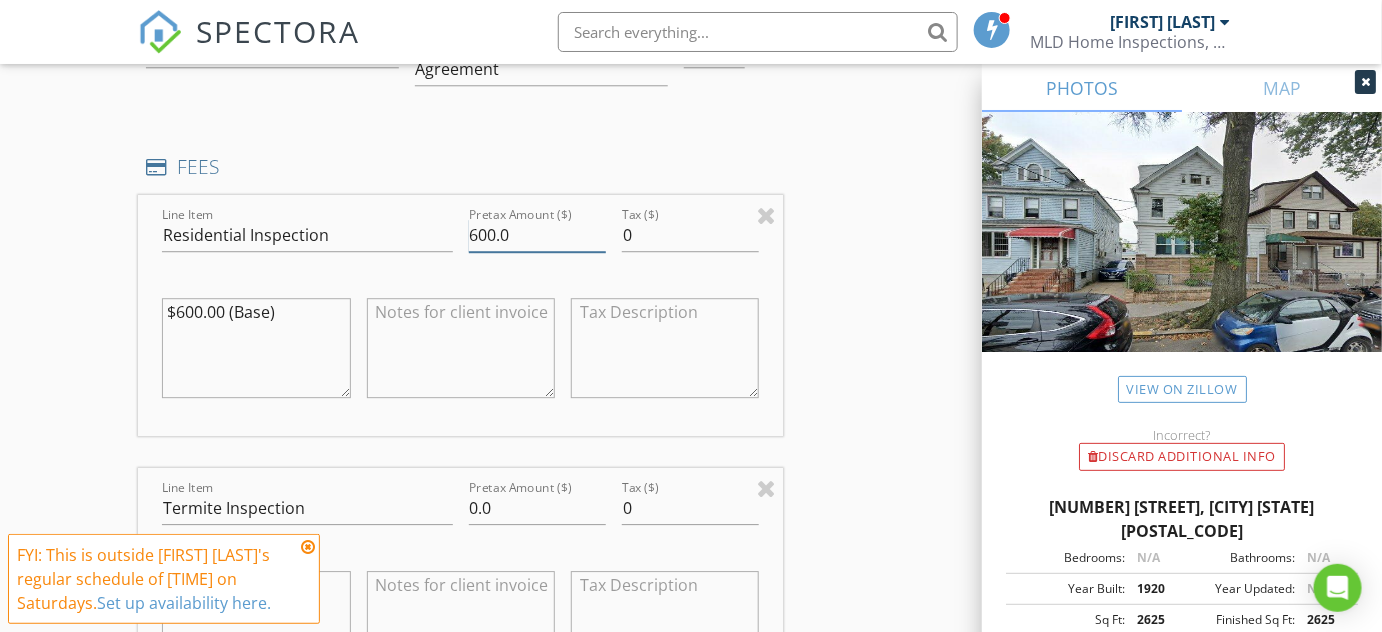 click on "600.0" at bounding box center (537, 235) 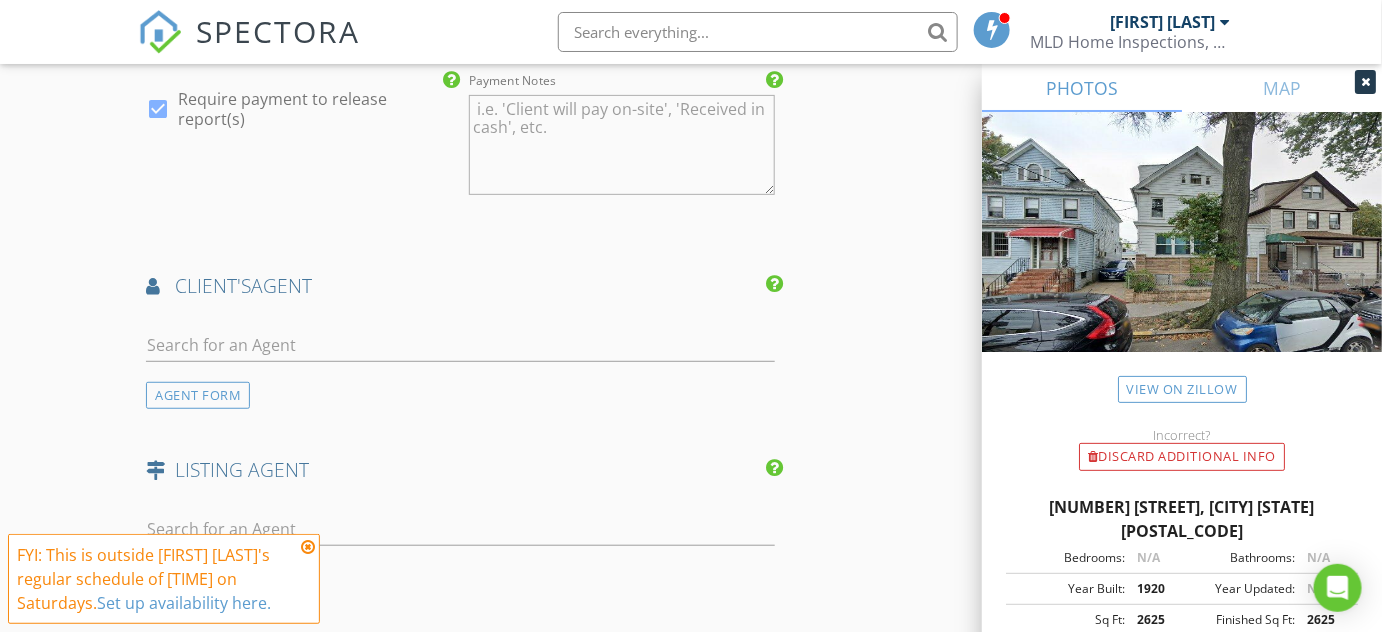 scroll, scrollTop: 2818, scrollLeft: 0, axis: vertical 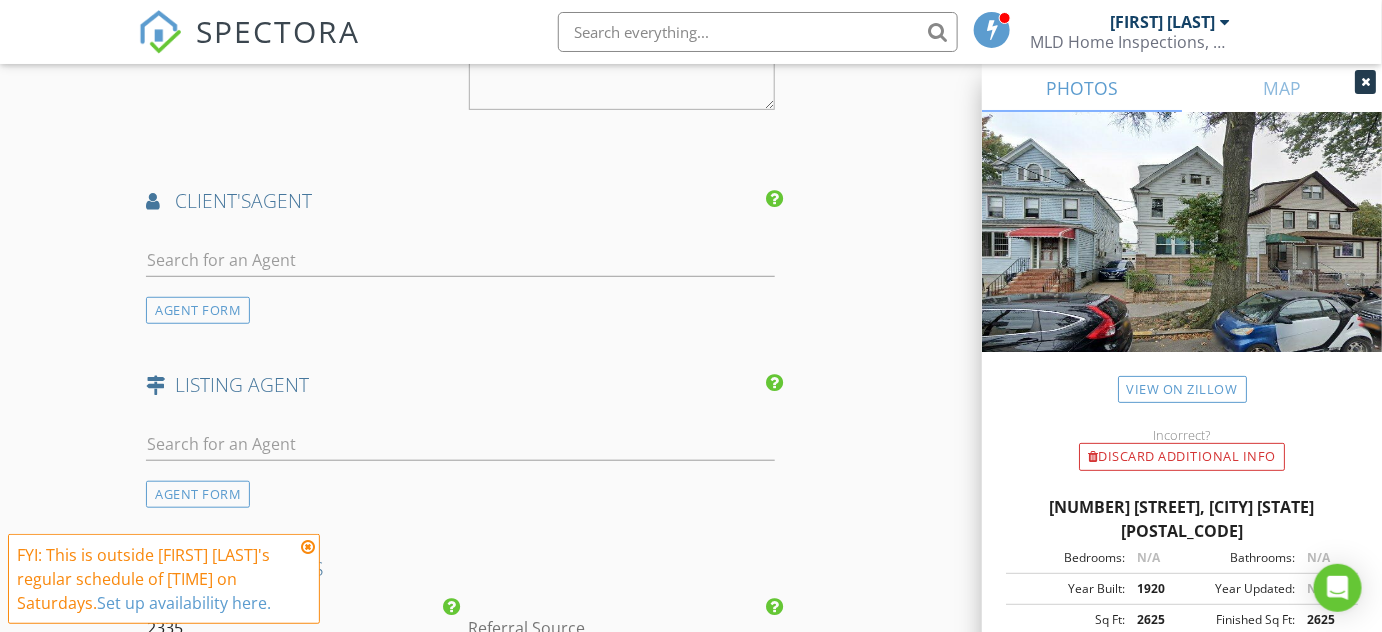 type on "650.0" 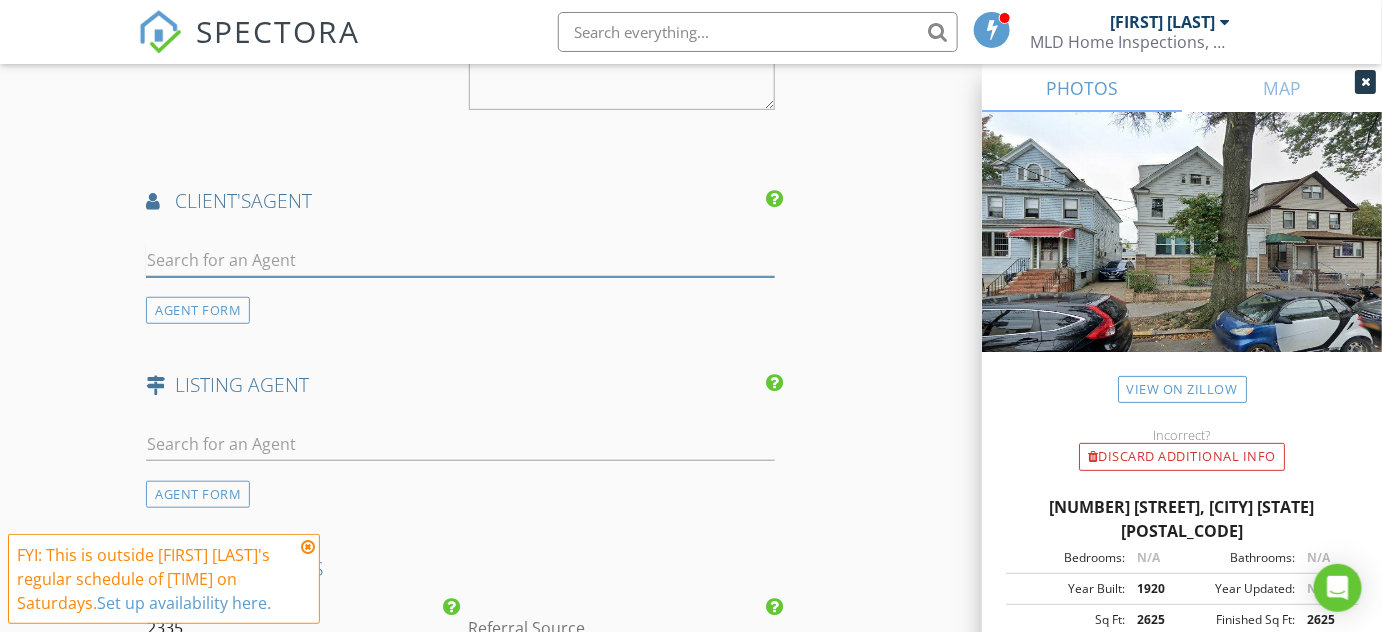 click at bounding box center (460, 260) 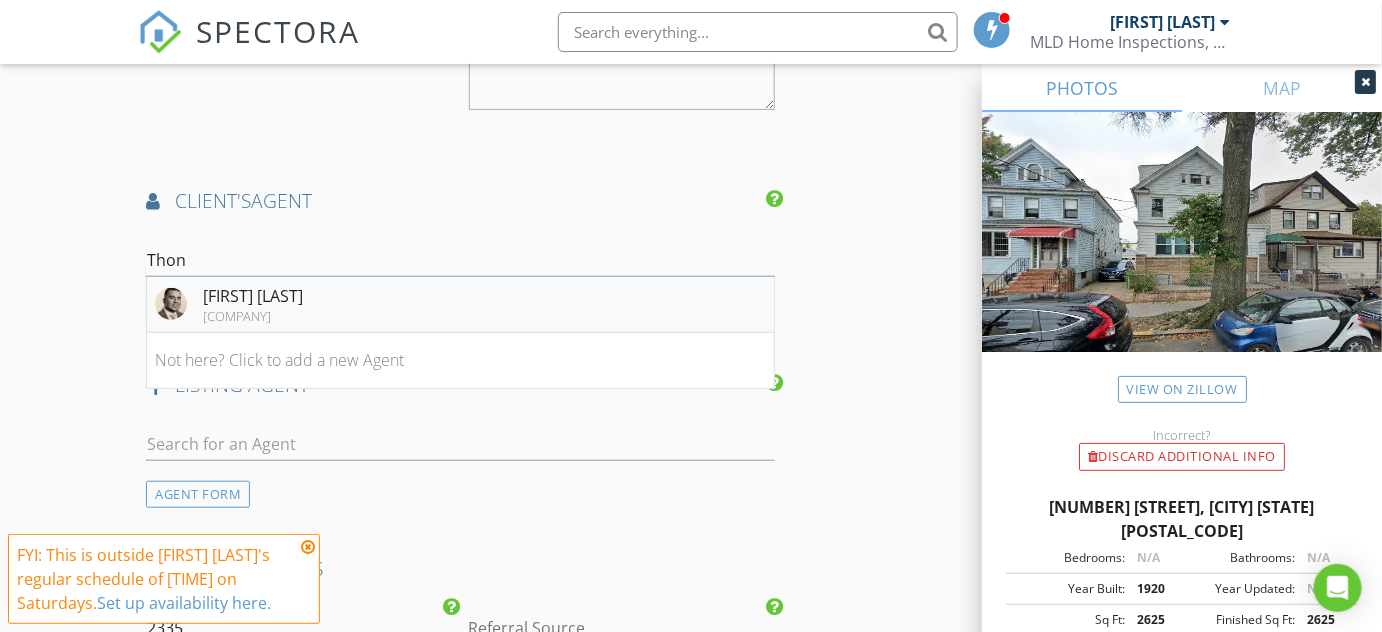 type on "Thon" 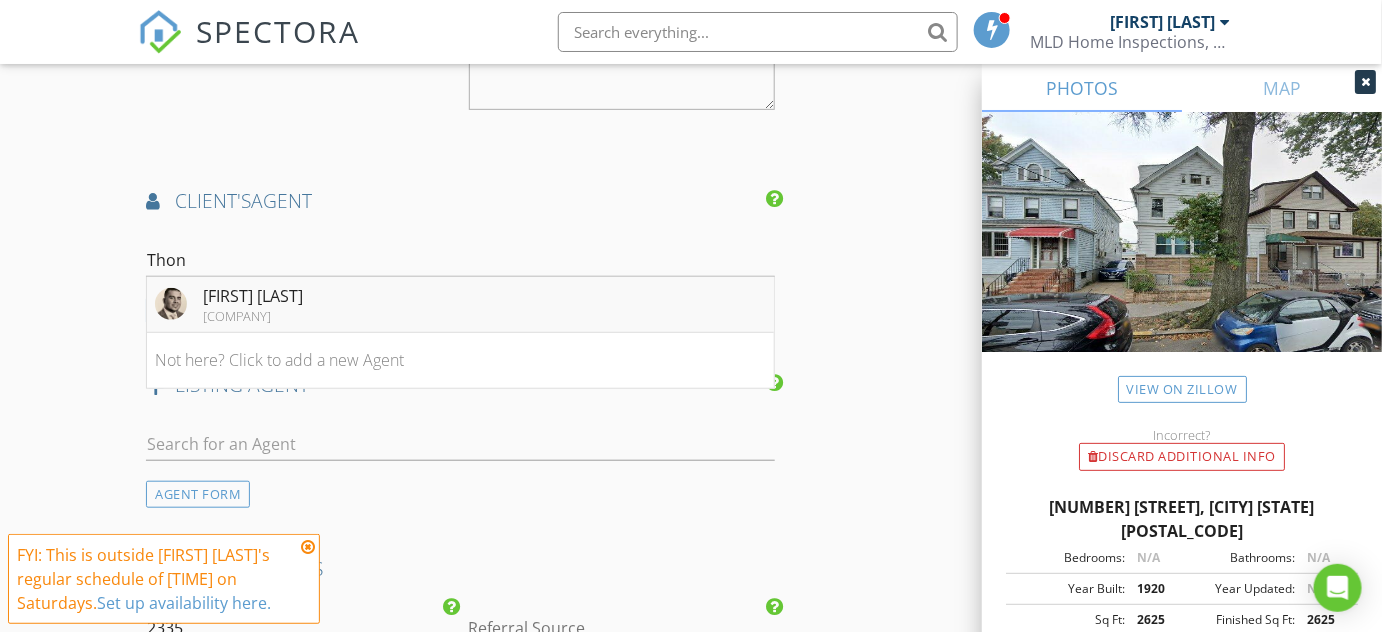 click on "[FIRST] [LAST]" at bounding box center [253, 296] 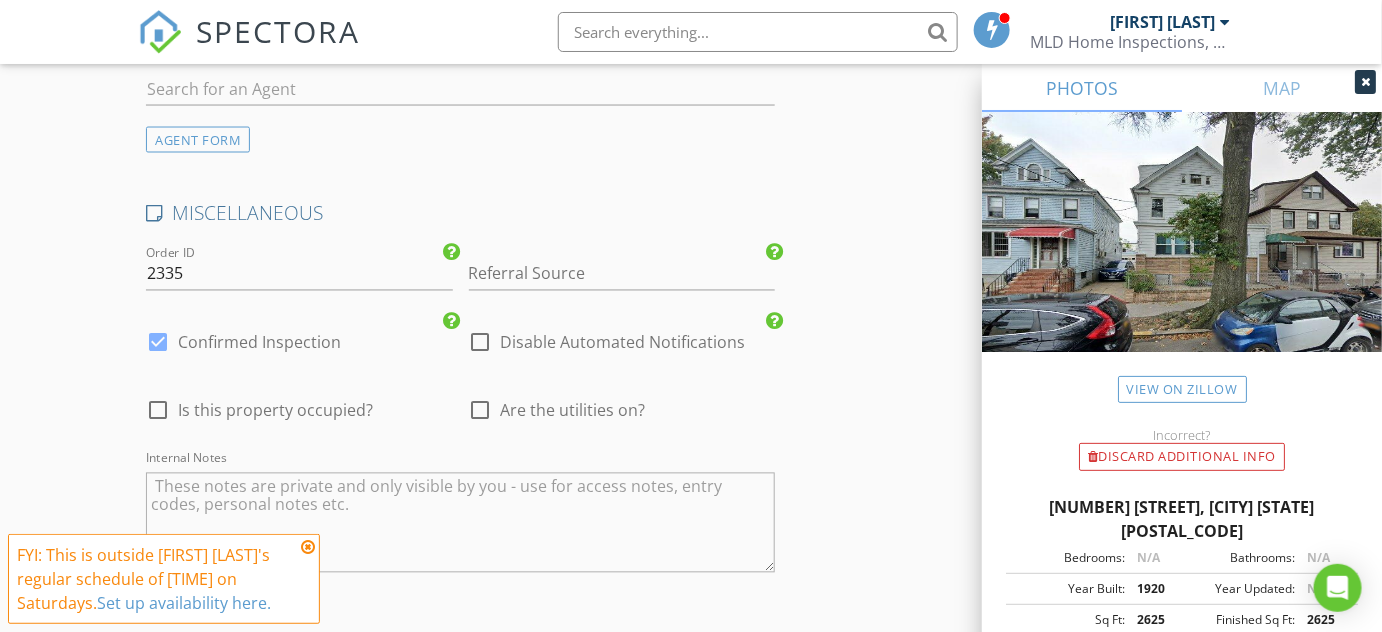 scroll, scrollTop: 3953, scrollLeft: 0, axis: vertical 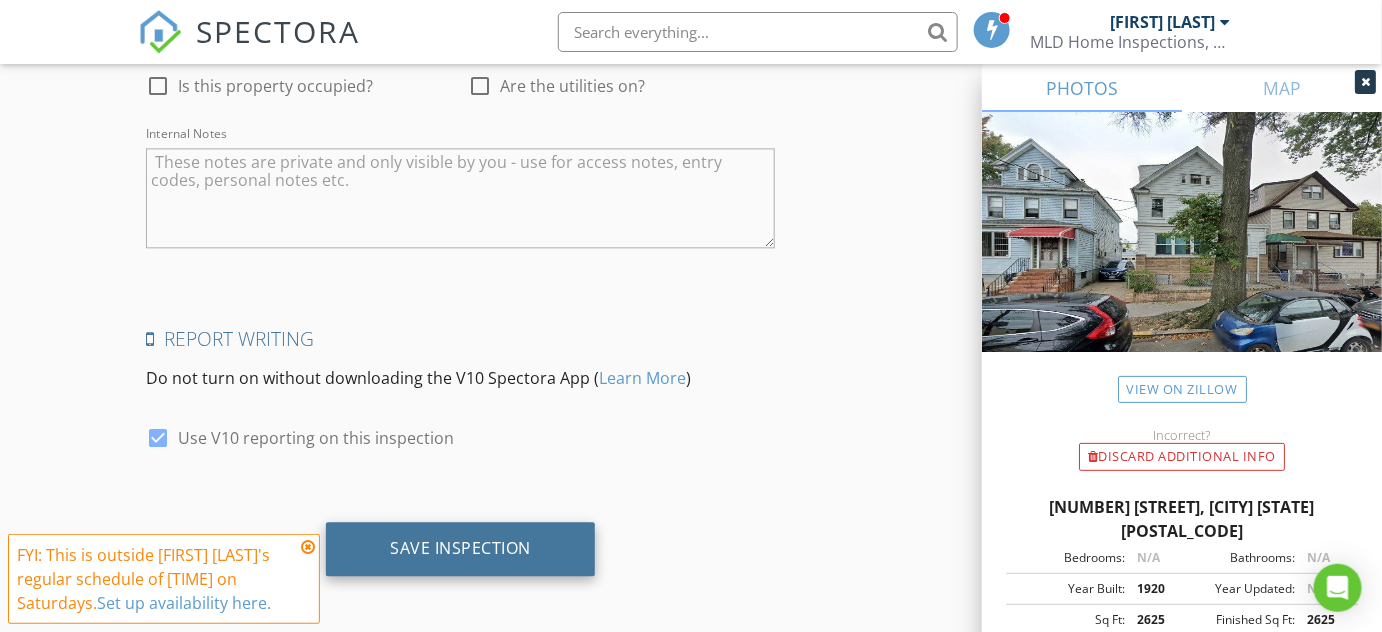 click on "Save Inspection" at bounding box center [460, 548] 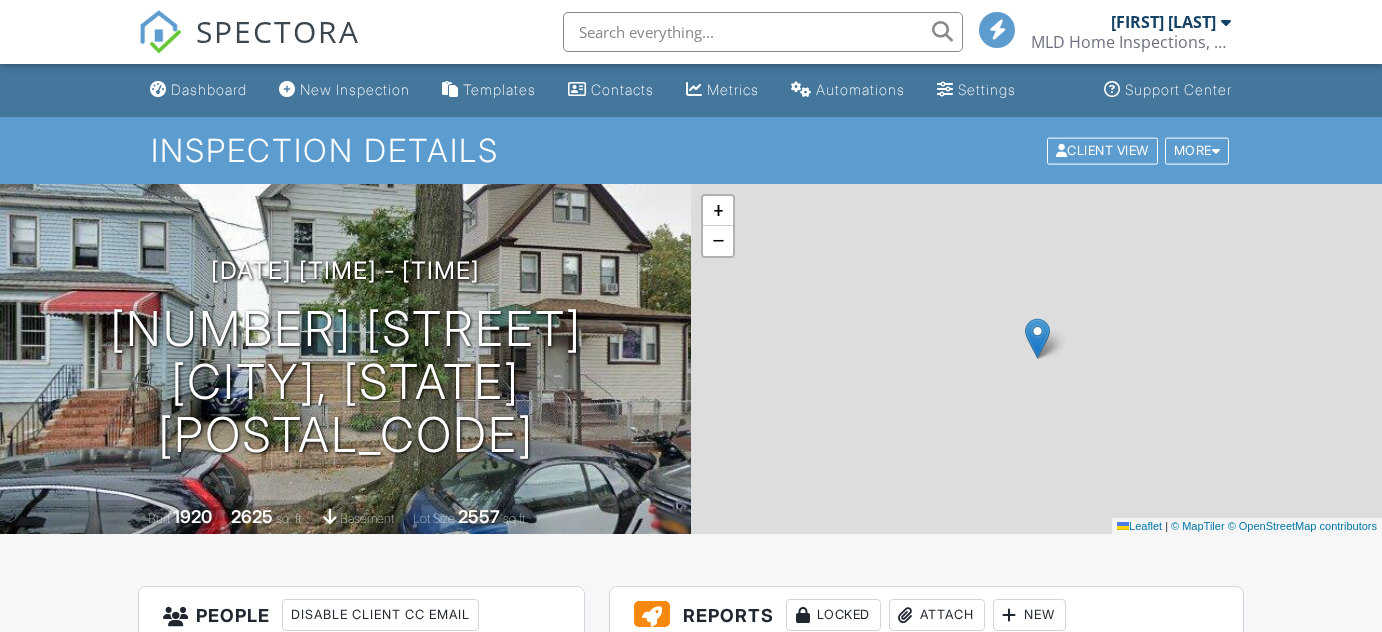 scroll, scrollTop: 0, scrollLeft: 0, axis: both 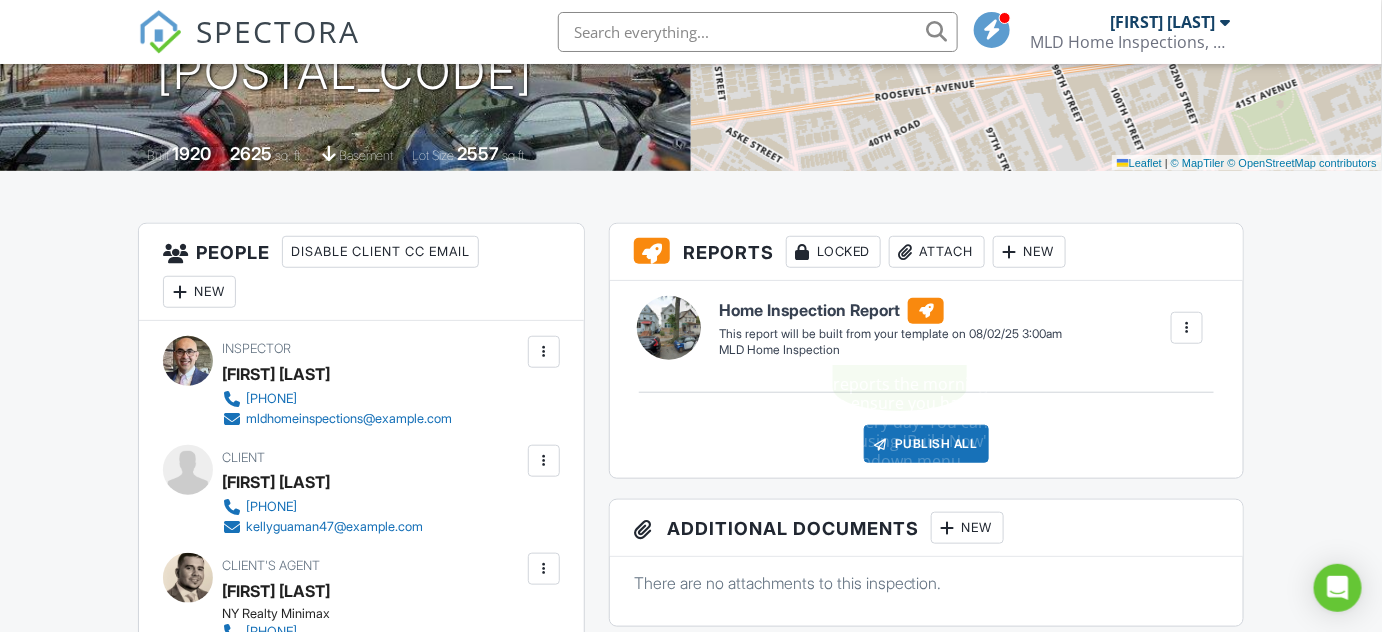 click on "Attach" at bounding box center (937, 252) 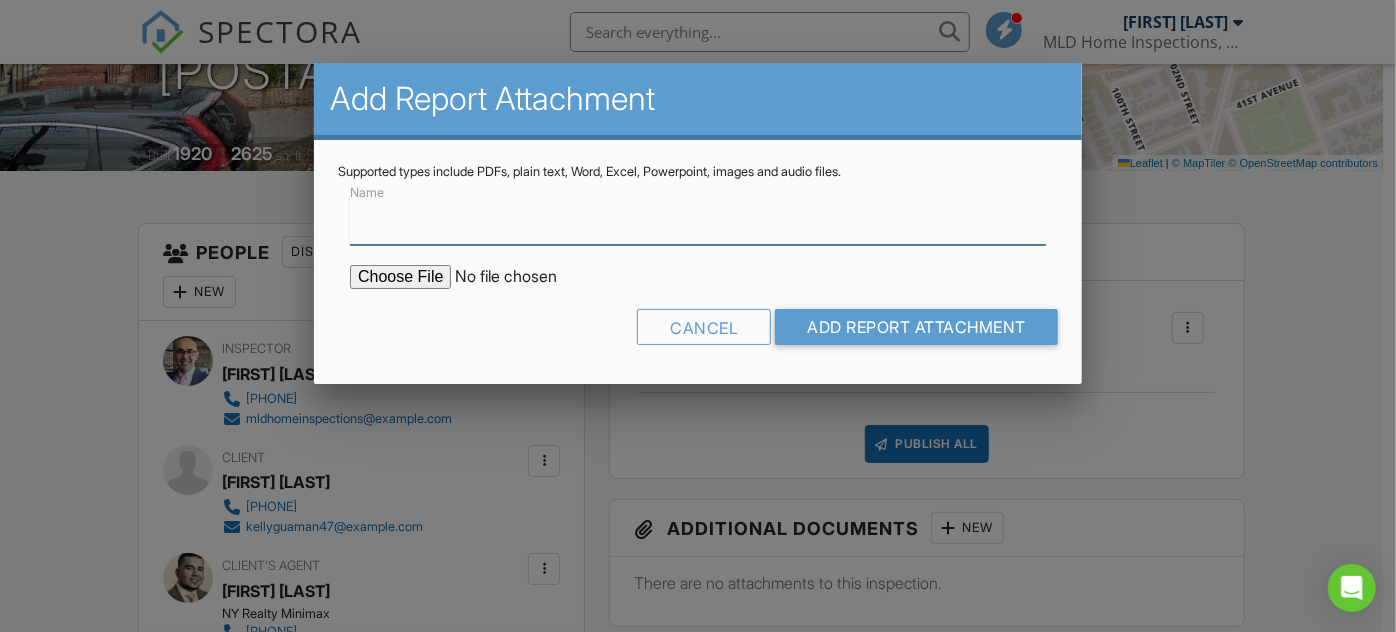 click on "Name" at bounding box center (698, 220) 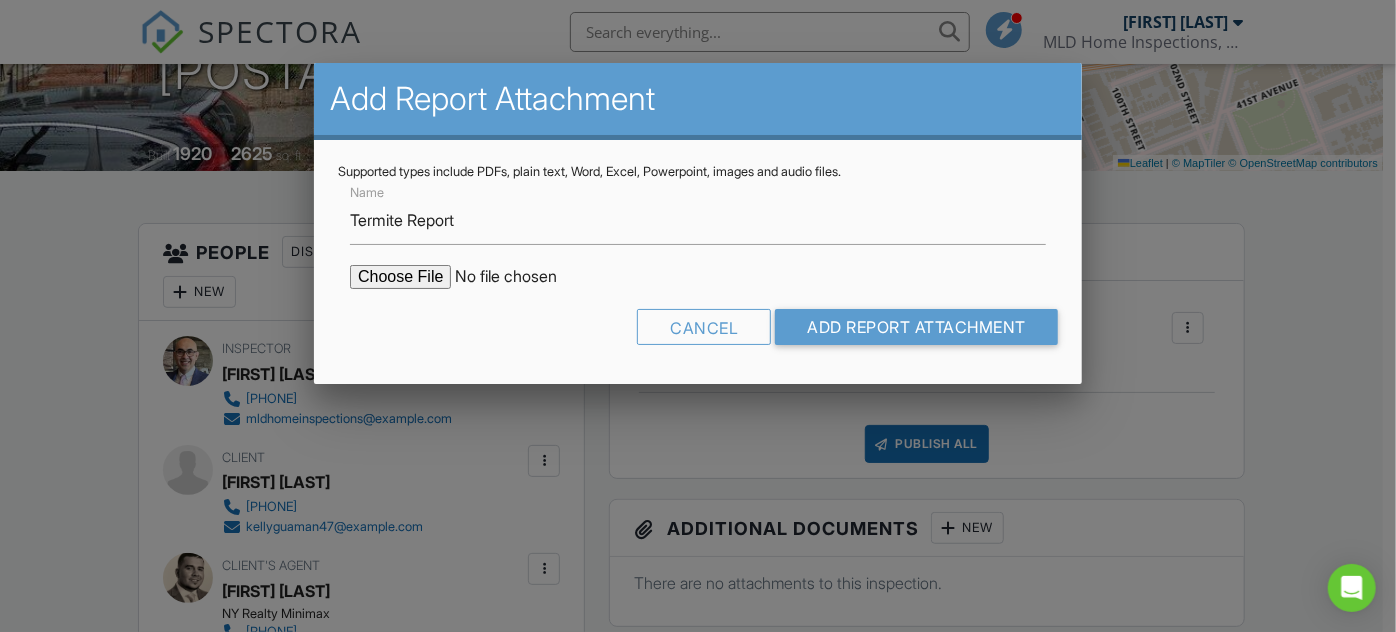click at bounding box center (520, 277) 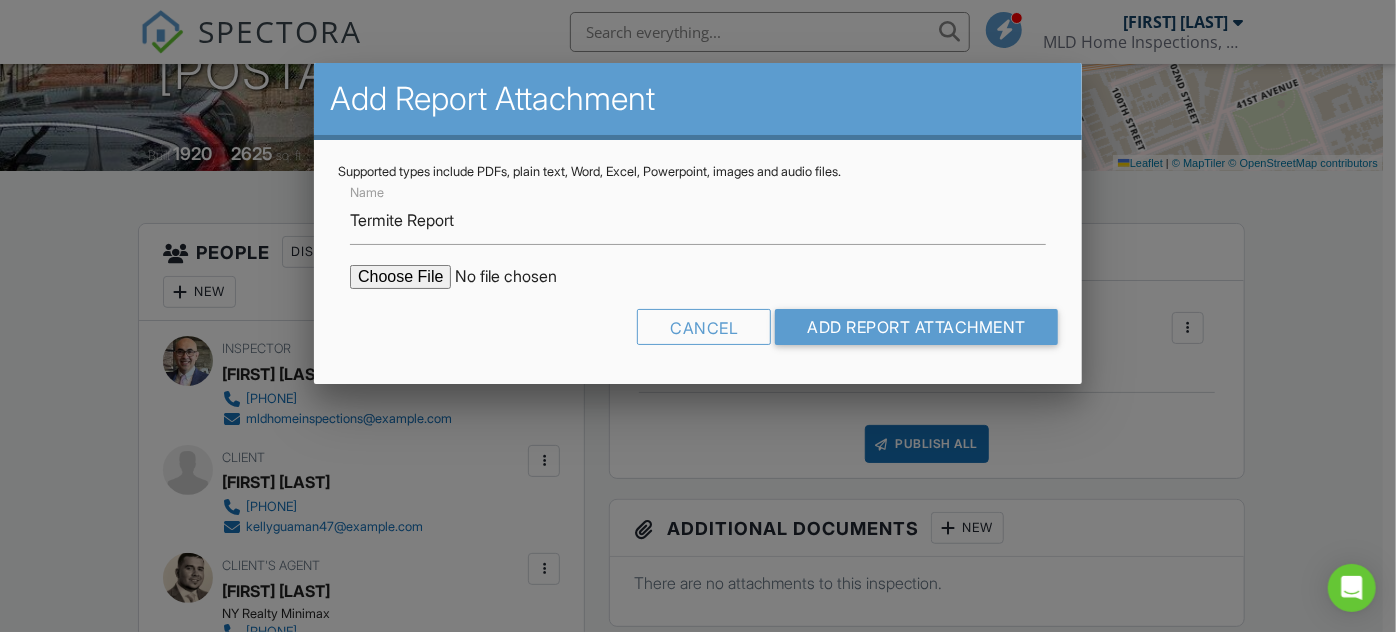 type on "C:\fakepath\Termite Report.pdf" 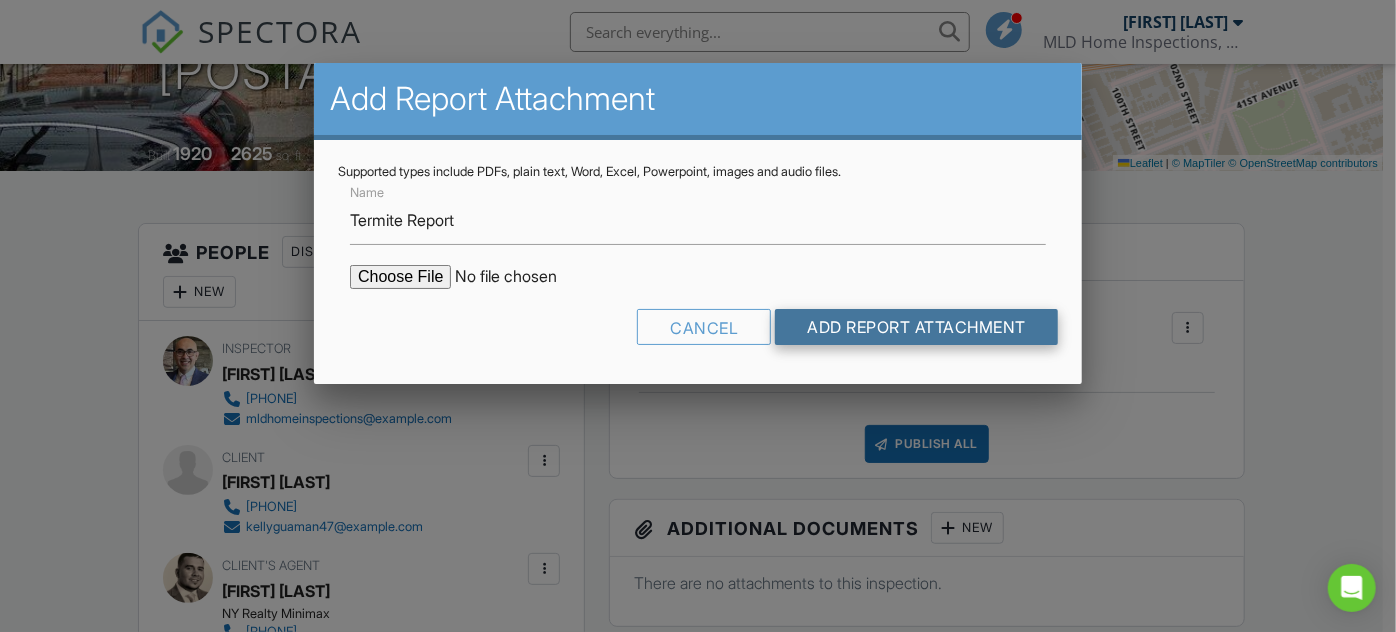 drag, startPoint x: 982, startPoint y: 321, endPoint x: 1176, endPoint y: 309, distance: 194.37077 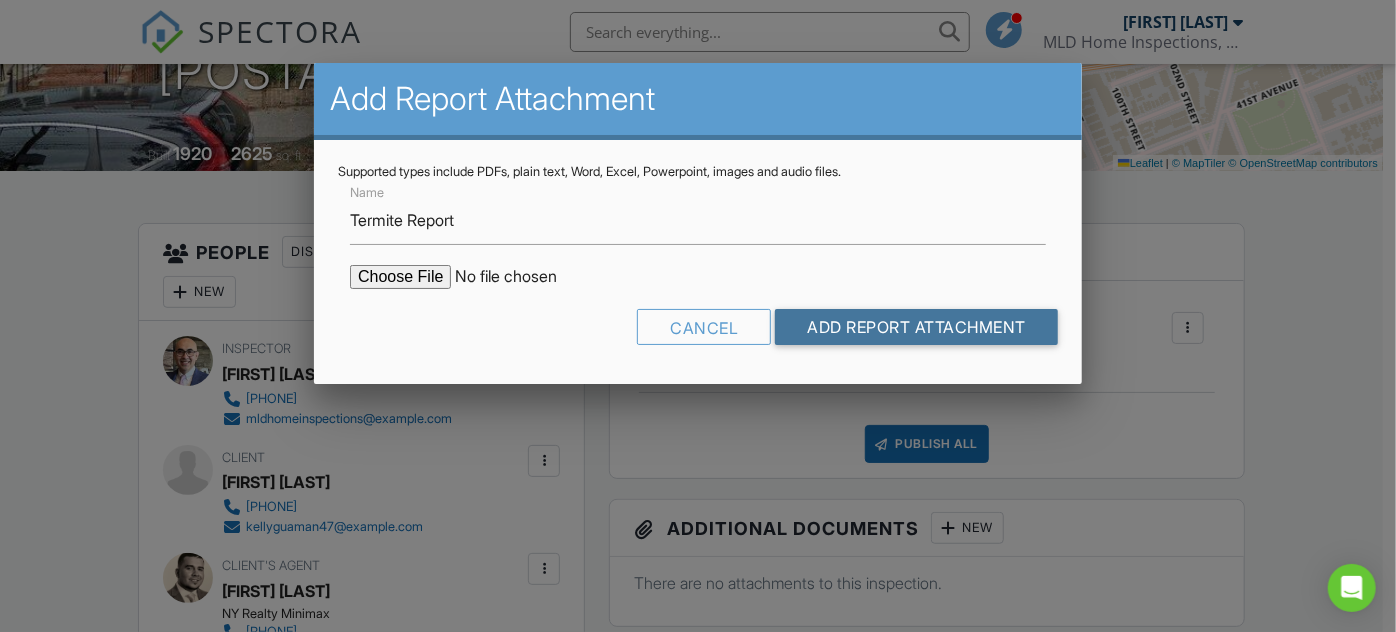 click on "Add Report Attachment" at bounding box center (916, 327) 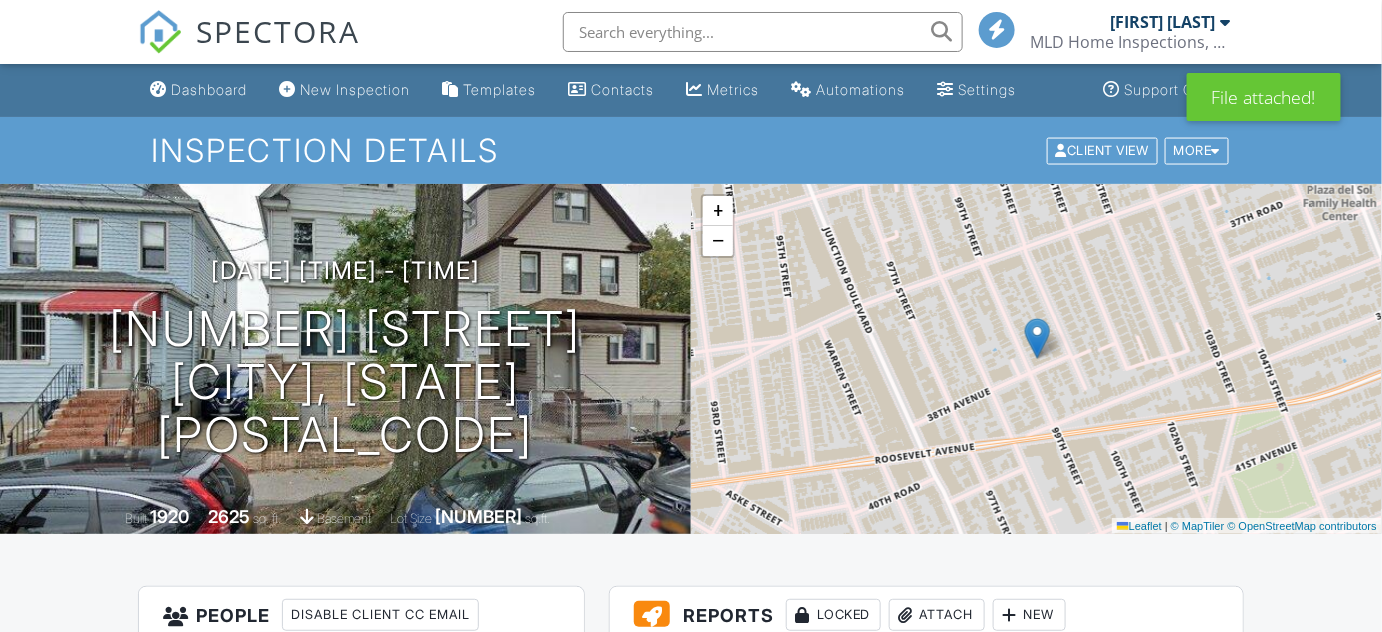 scroll, scrollTop: 363, scrollLeft: 0, axis: vertical 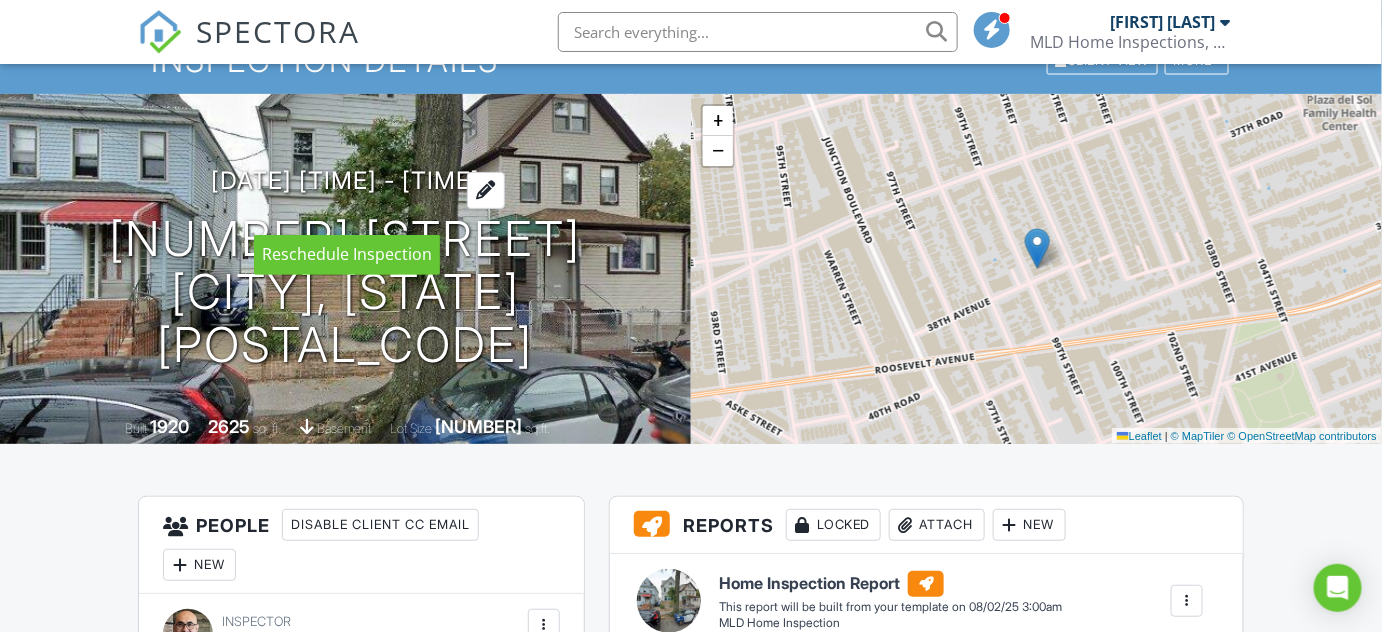 click at bounding box center (486, 190) 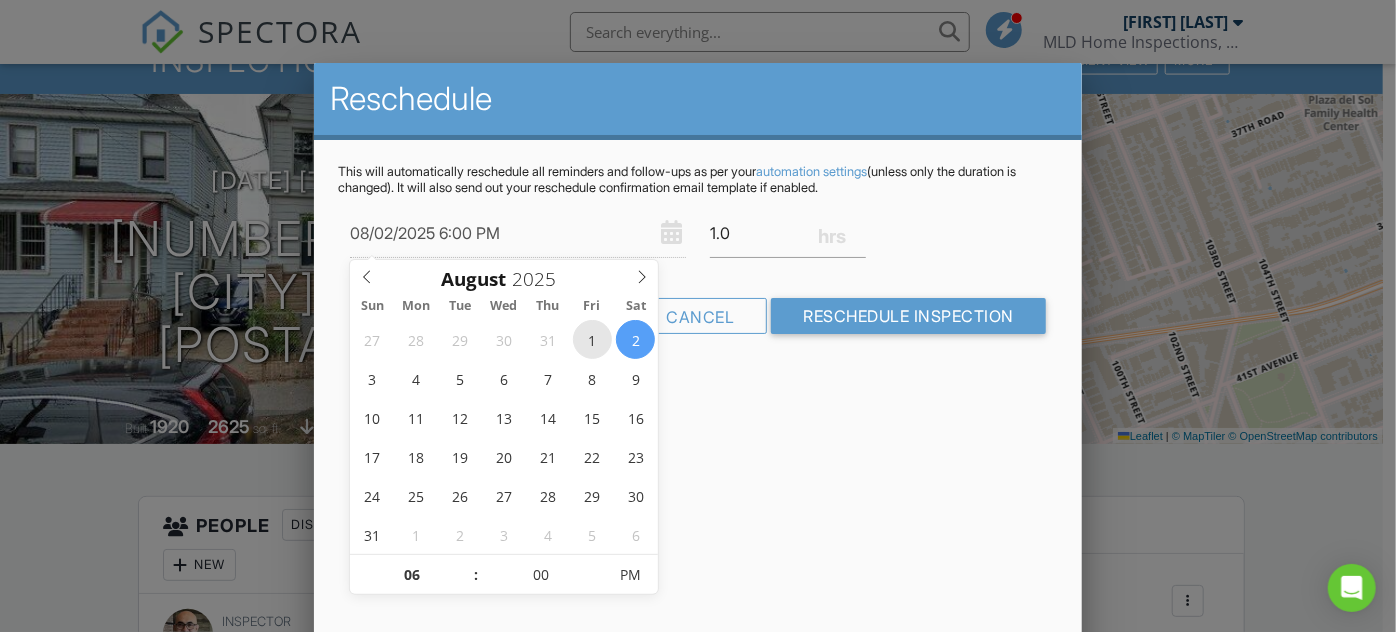 type on "08/01/2025 6:00 PM" 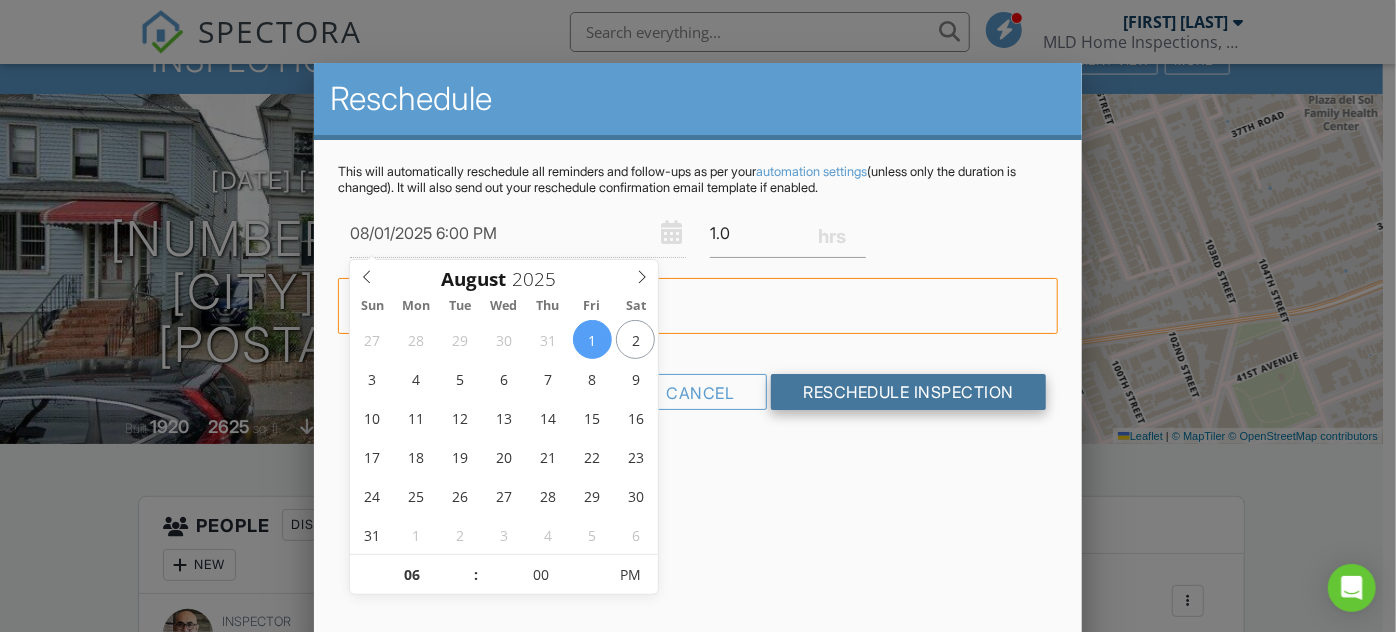 click on "Reschedule Inspection" at bounding box center [908, 392] 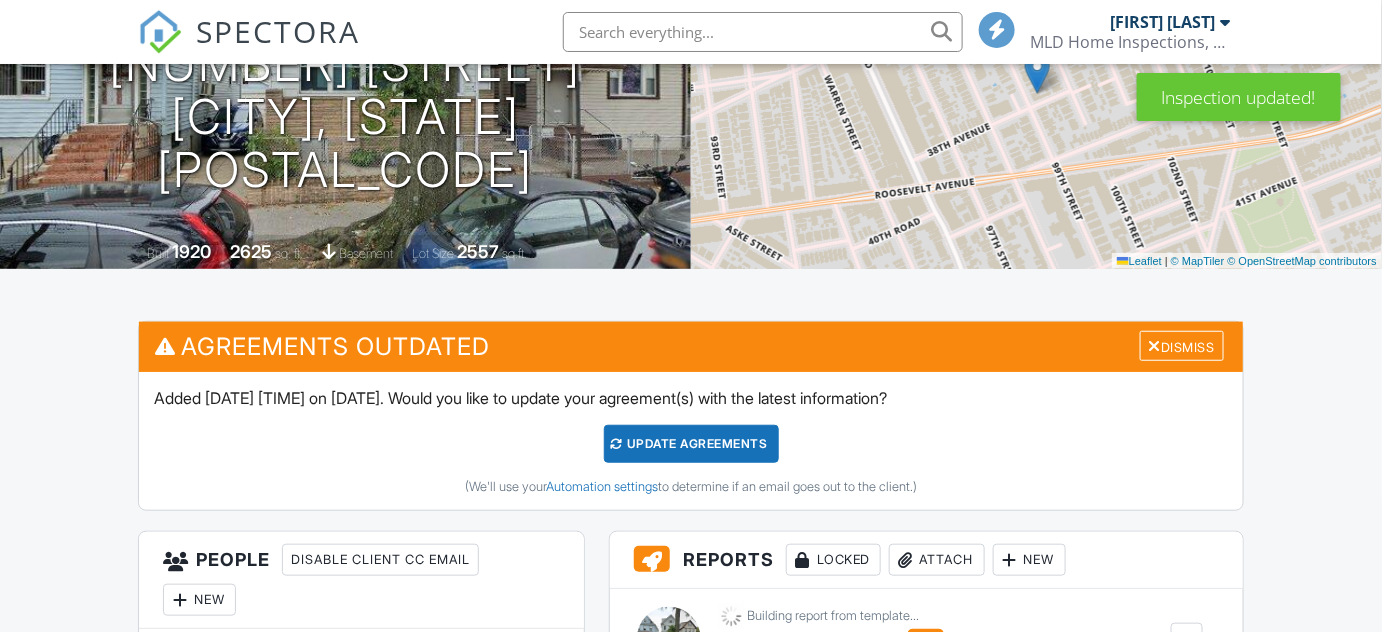 scroll, scrollTop: 272, scrollLeft: 0, axis: vertical 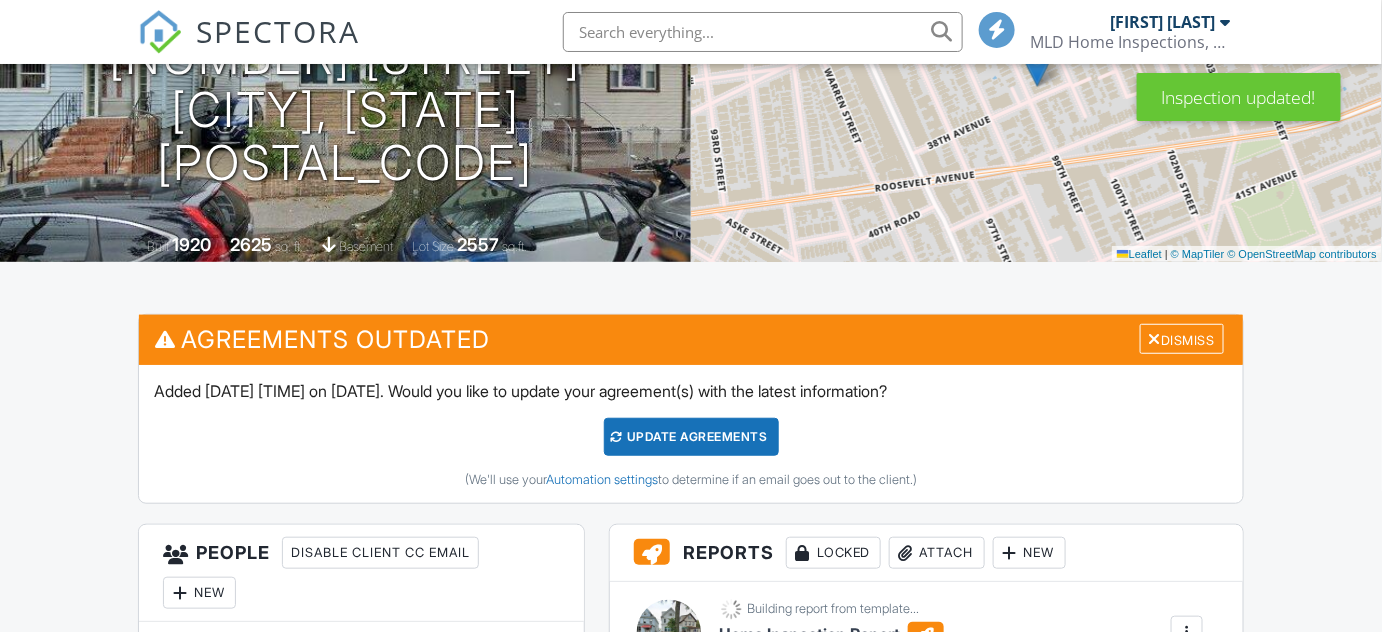 click on "Update Agreements" at bounding box center (691, 437) 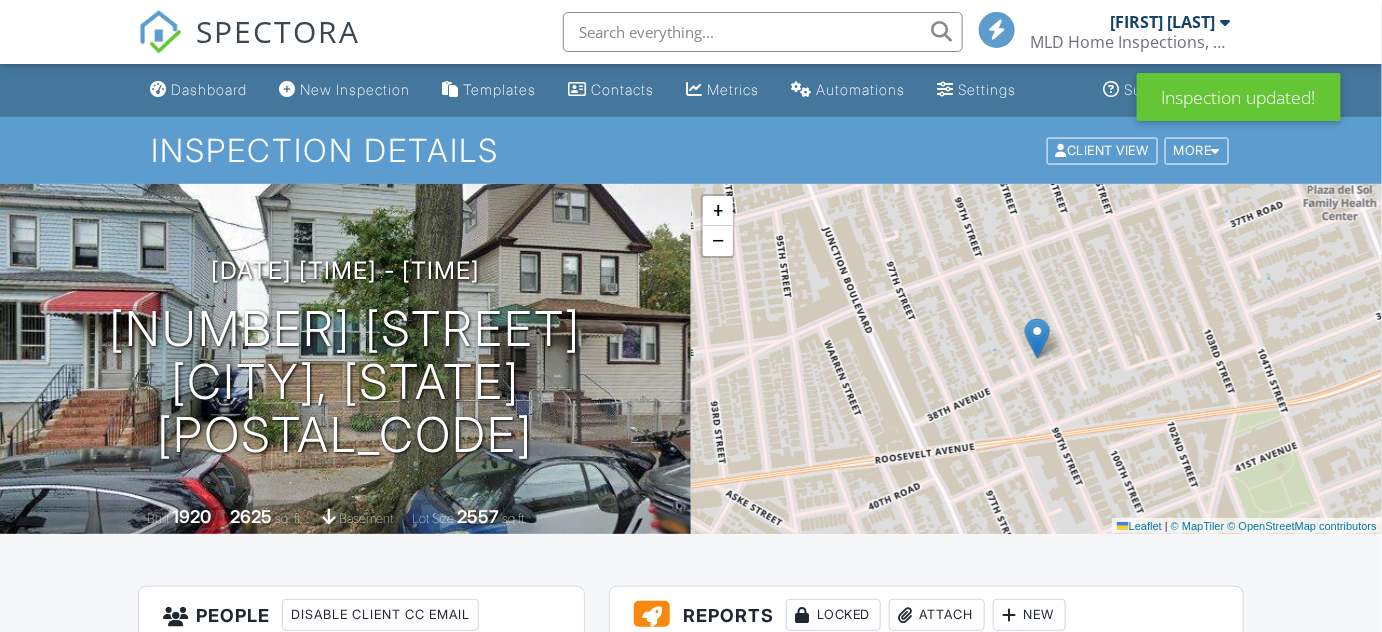 scroll, scrollTop: 454, scrollLeft: 0, axis: vertical 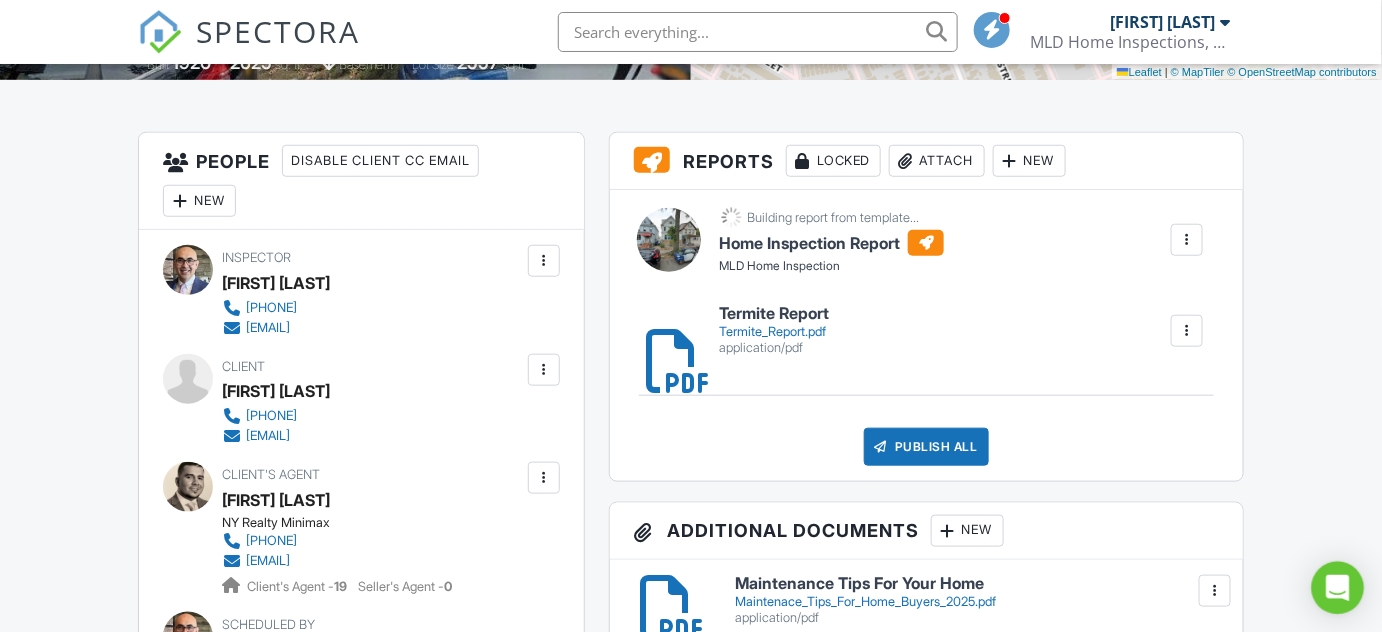 click 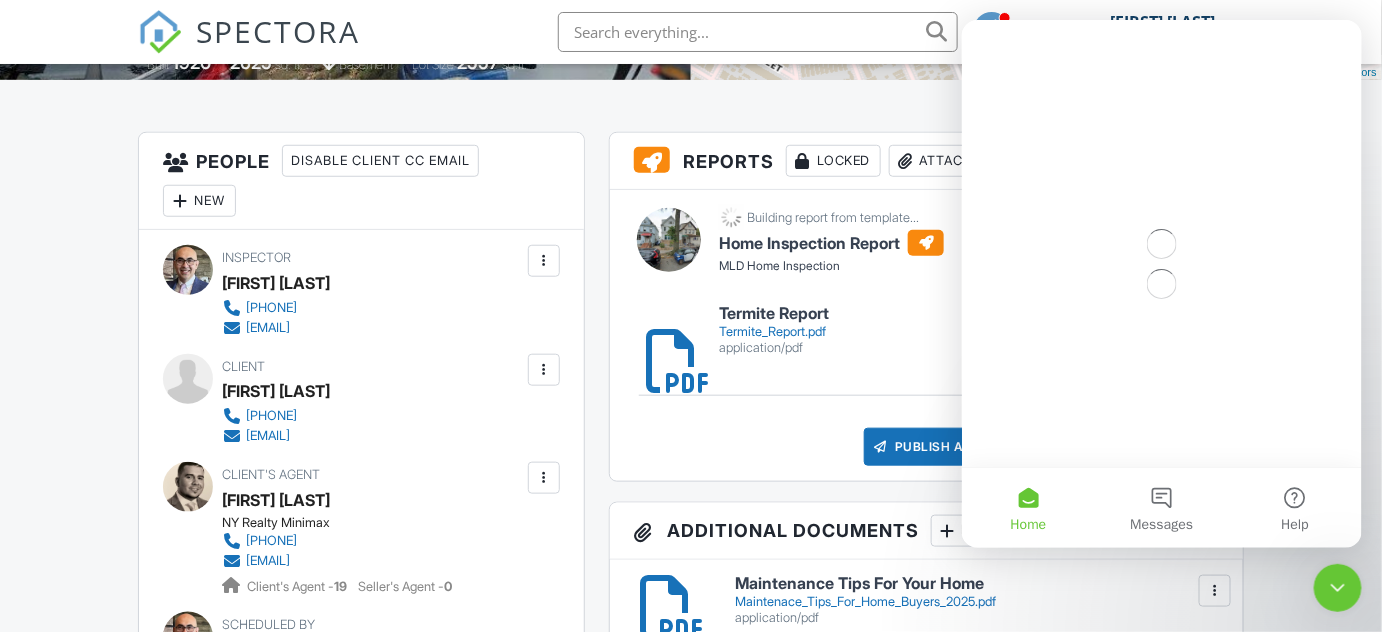 scroll, scrollTop: 0, scrollLeft: 0, axis: both 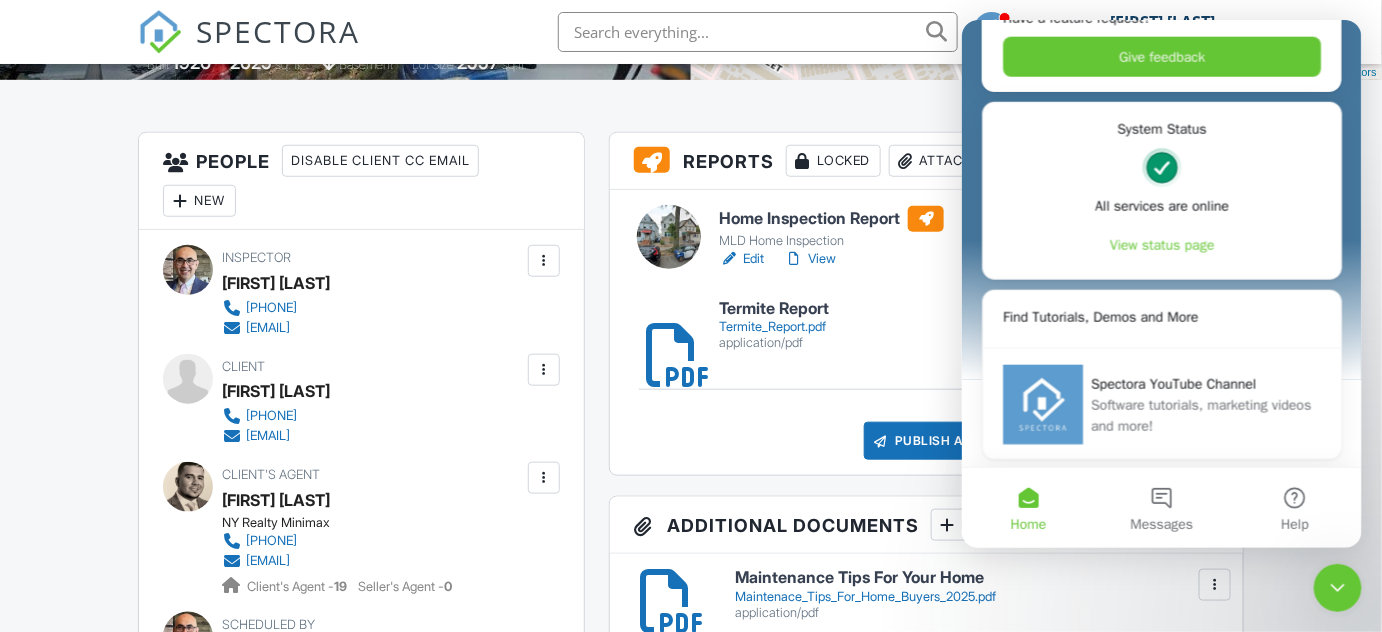click 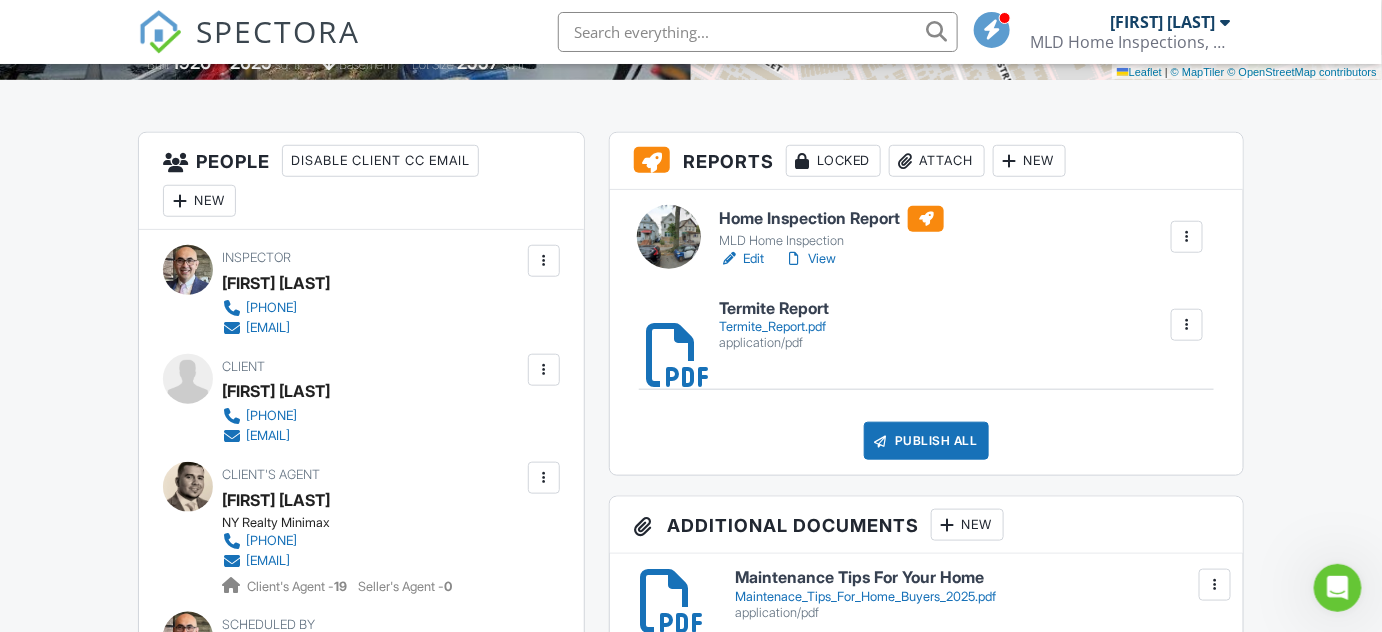scroll, scrollTop: 0, scrollLeft: 0, axis: both 